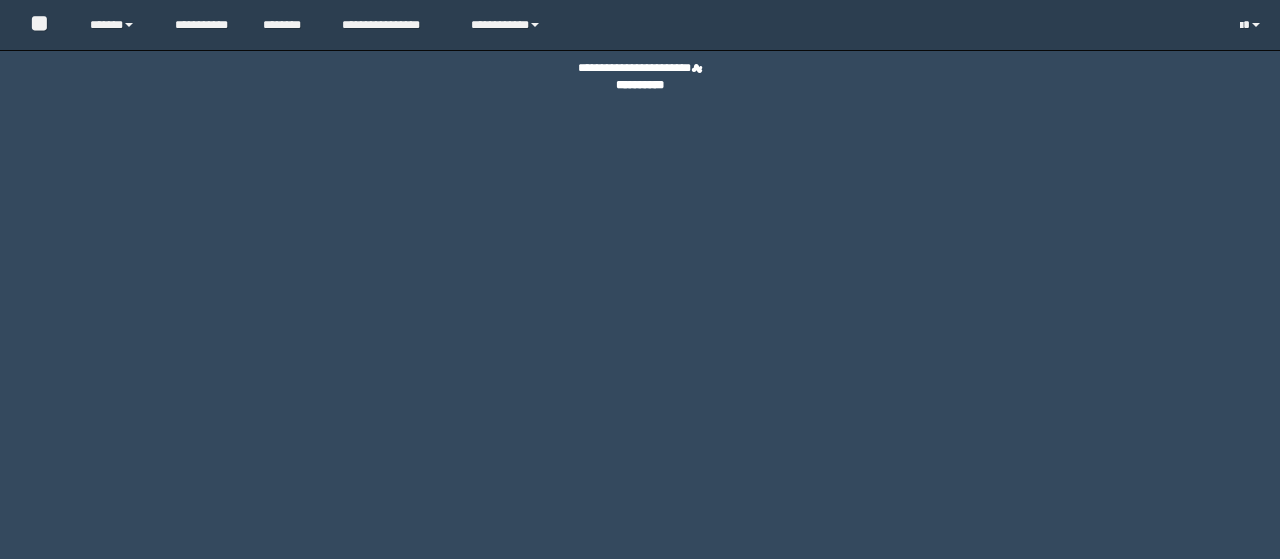 scroll, scrollTop: 0, scrollLeft: 0, axis: both 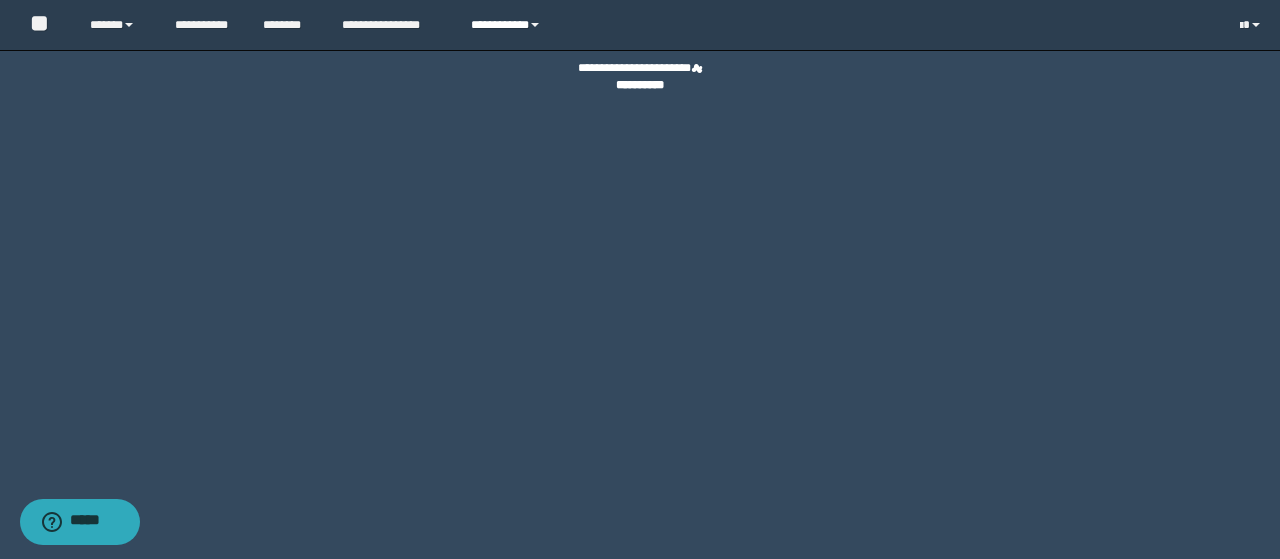 click on "**********" at bounding box center [508, 25] 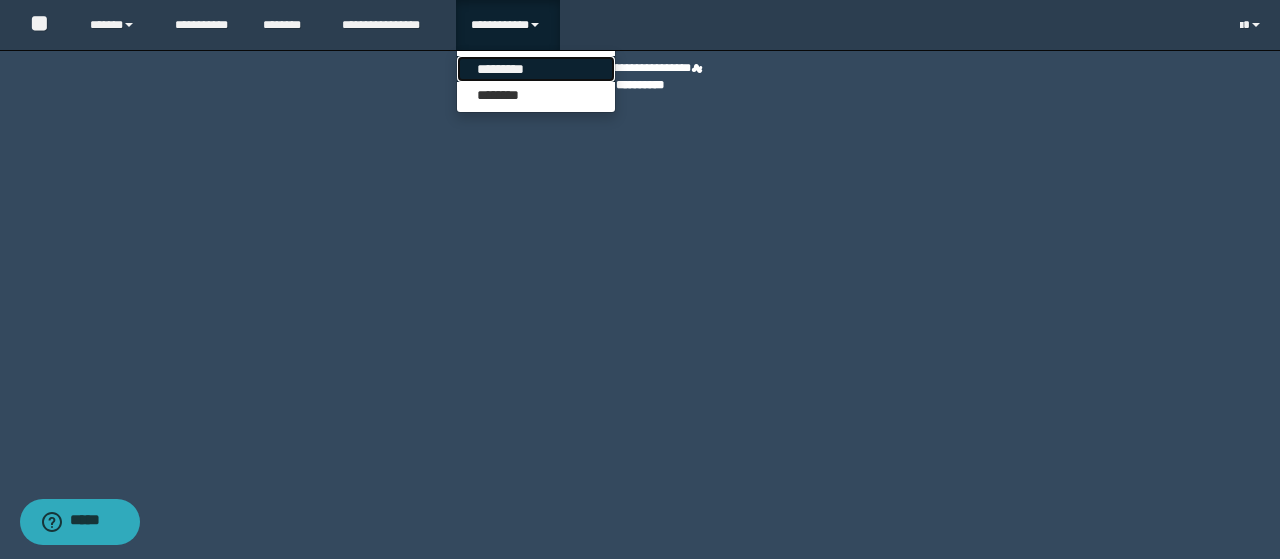 click on "*********" at bounding box center [536, 69] 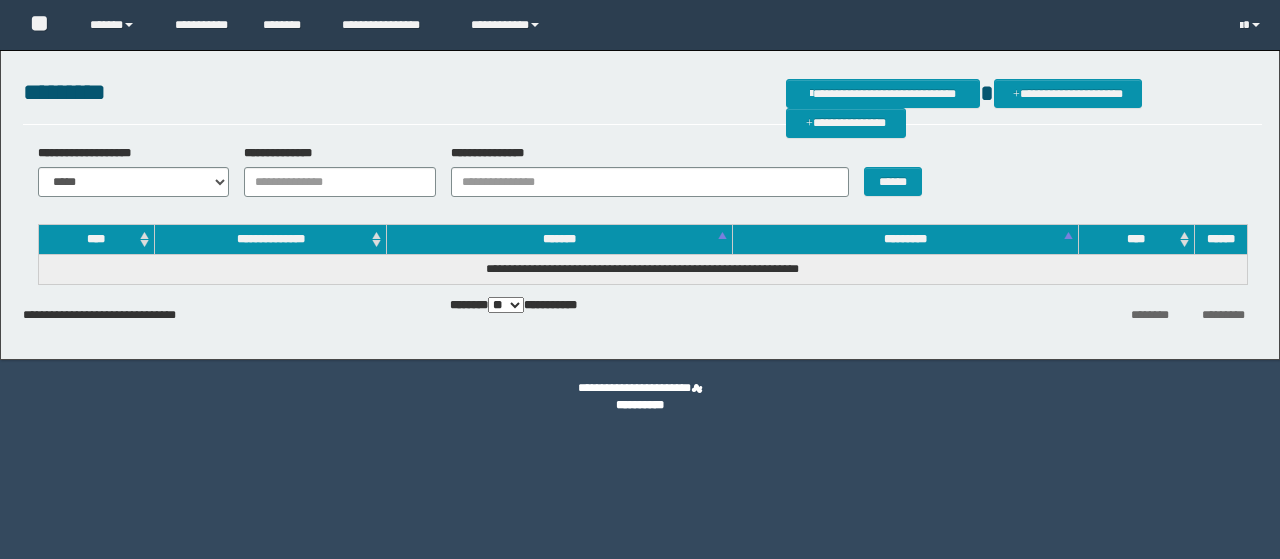 scroll, scrollTop: 0, scrollLeft: 0, axis: both 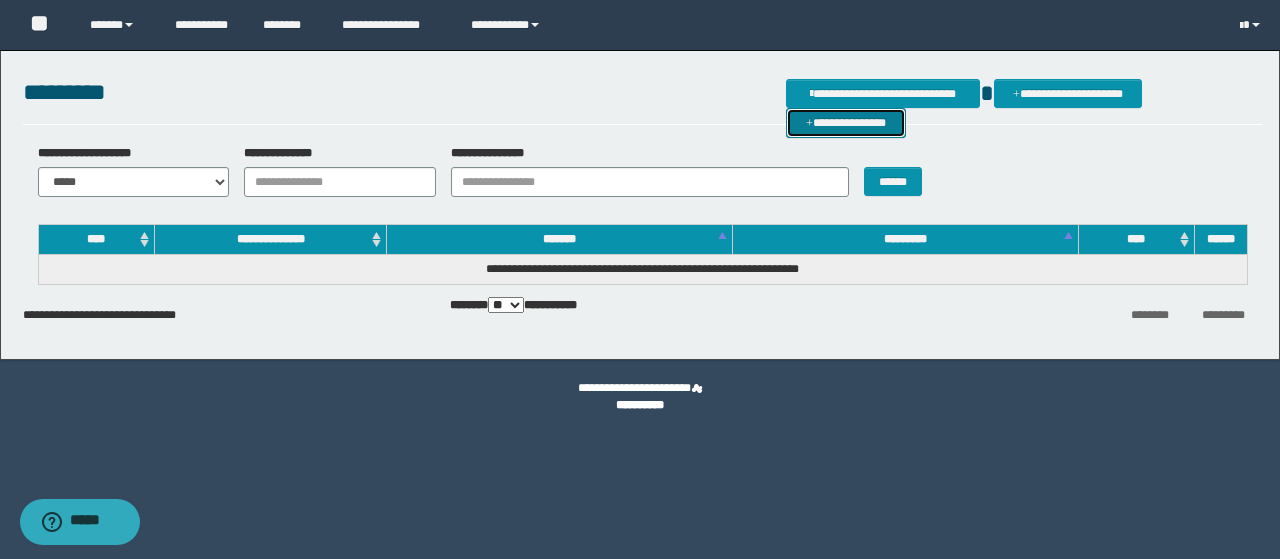 click on "**********" at bounding box center (846, 122) 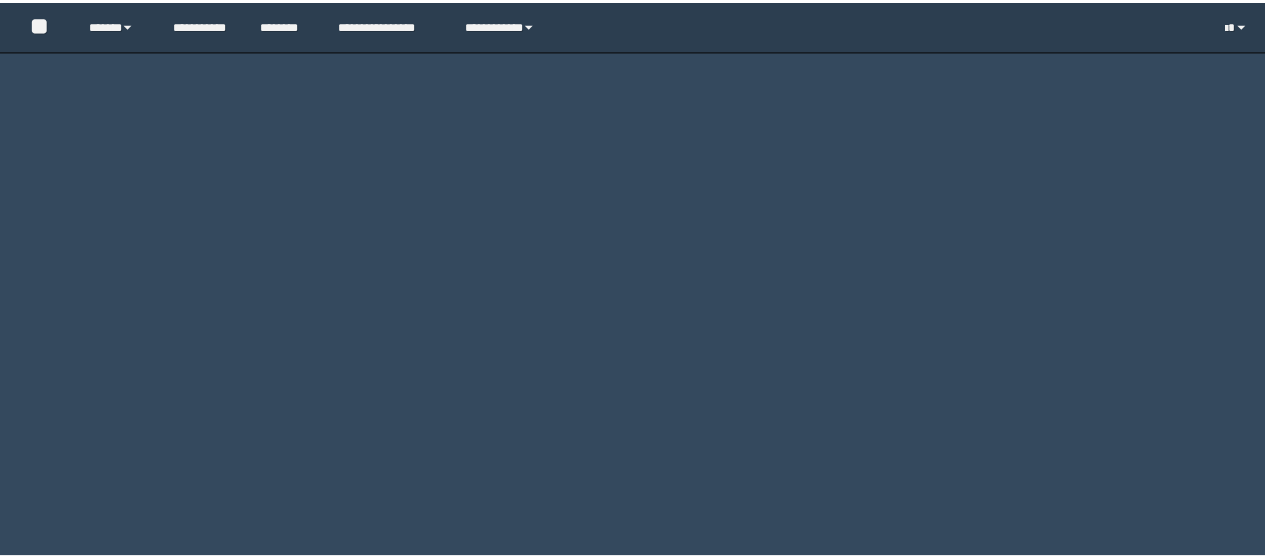 scroll, scrollTop: 0, scrollLeft: 0, axis: both 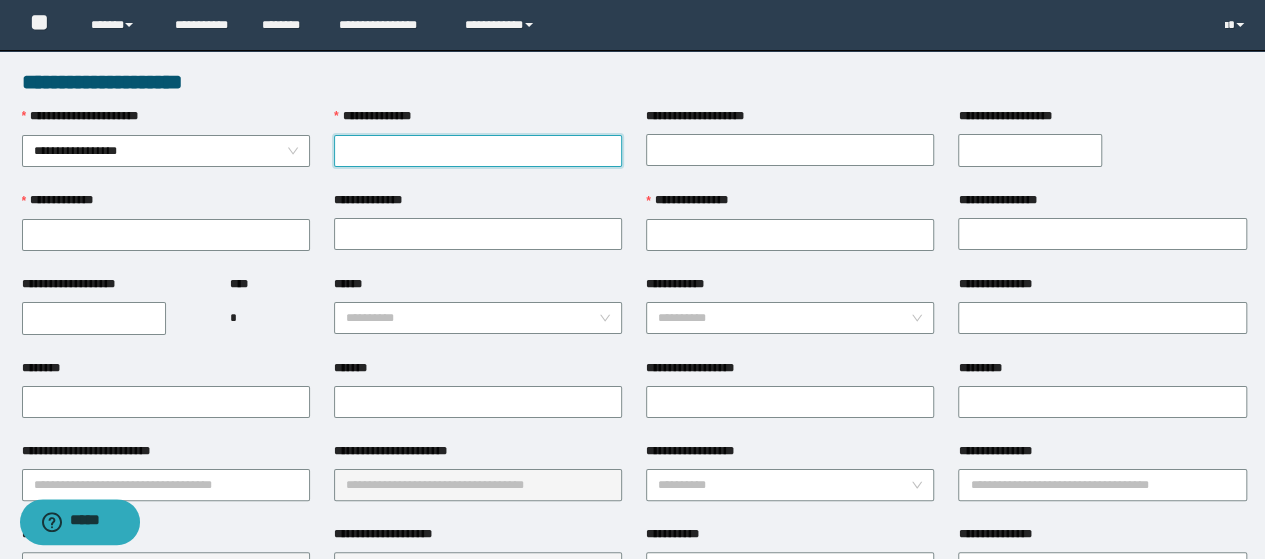 paste on "********" 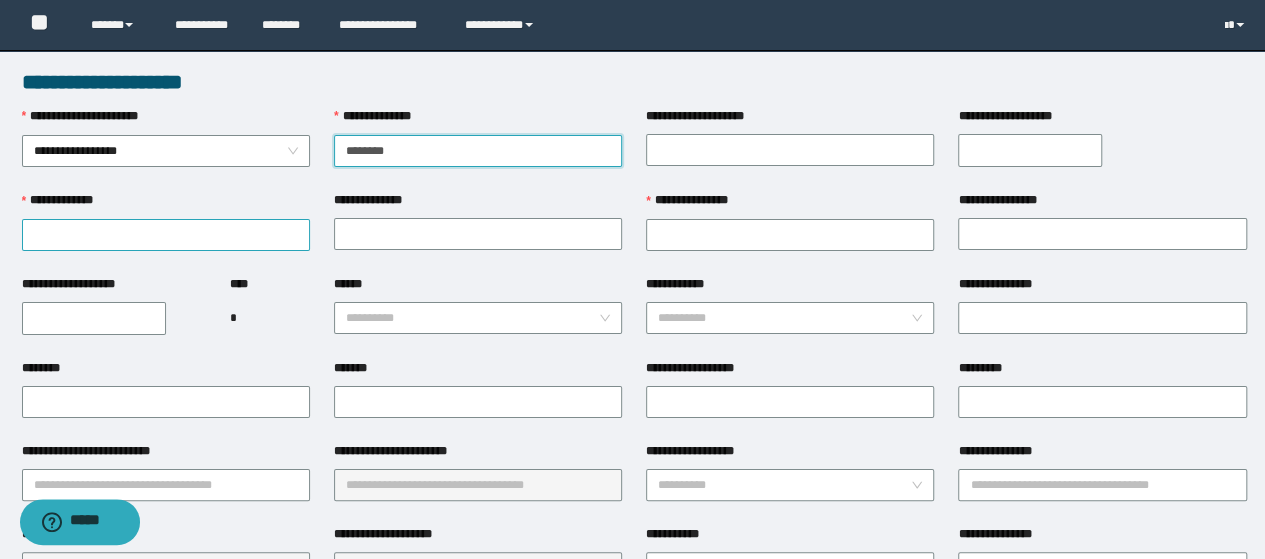 type on "********" 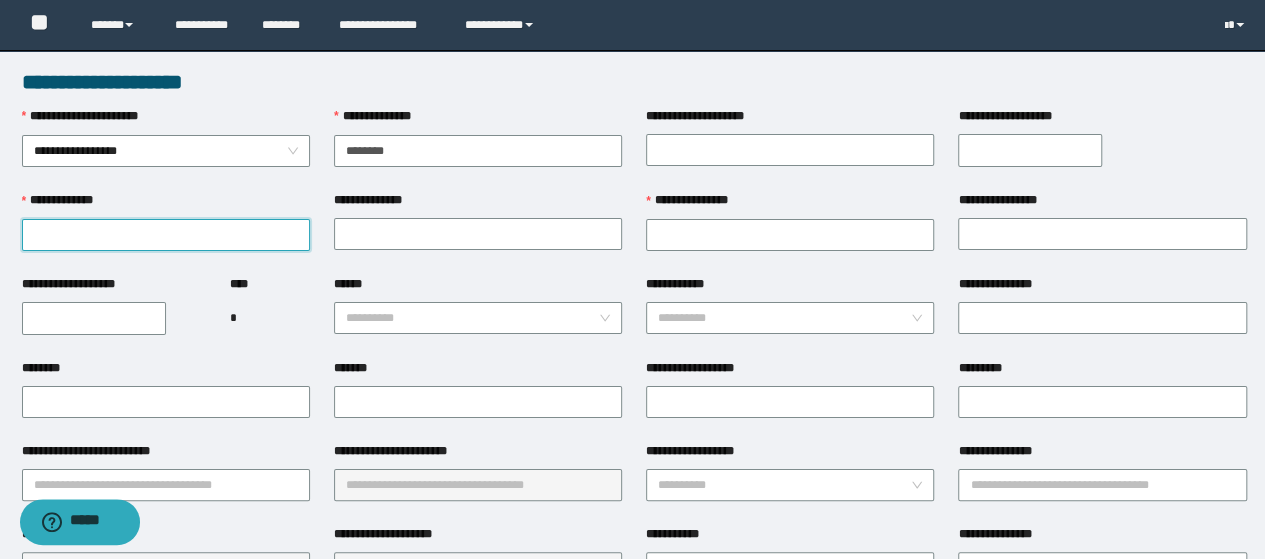 click on "**********" at bounding box center (166, 235) 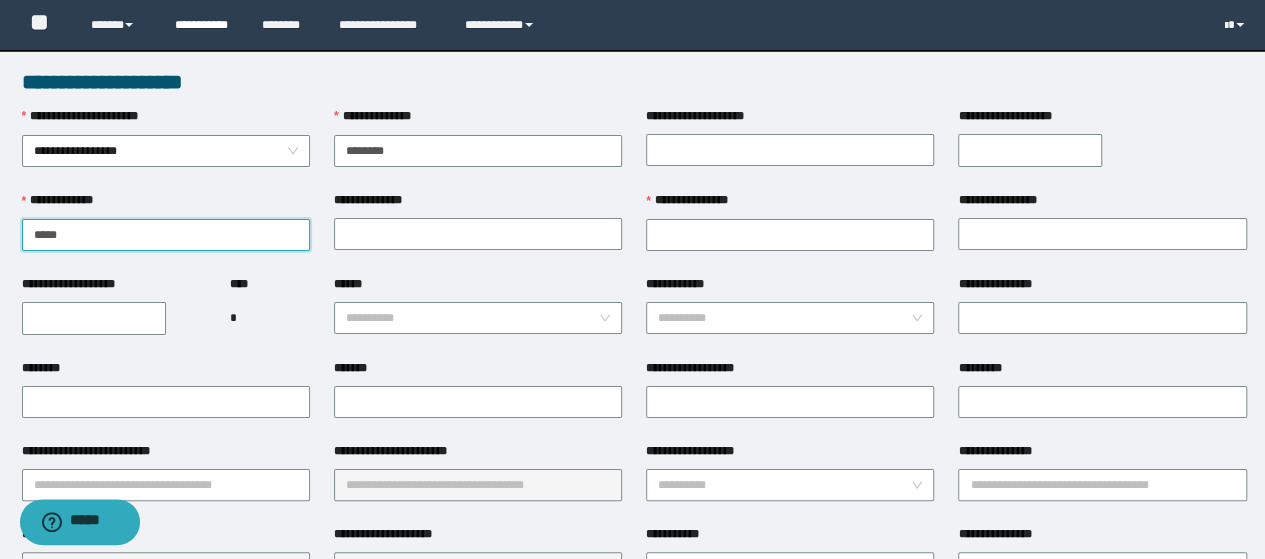 type on "*****" 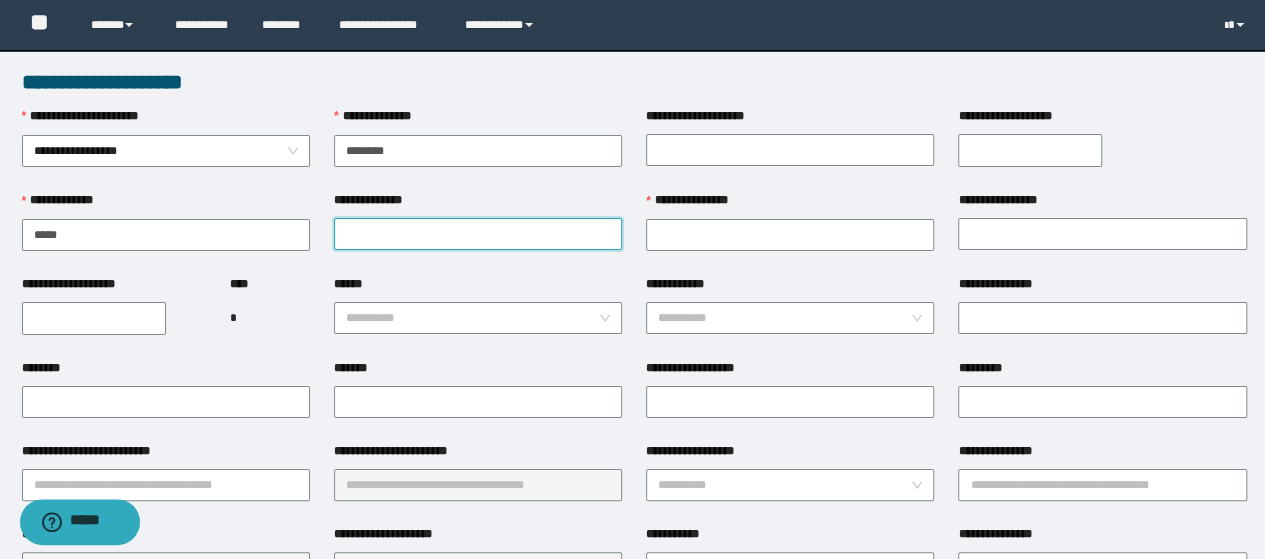 click on "**********" at bounding box center [478, 234] 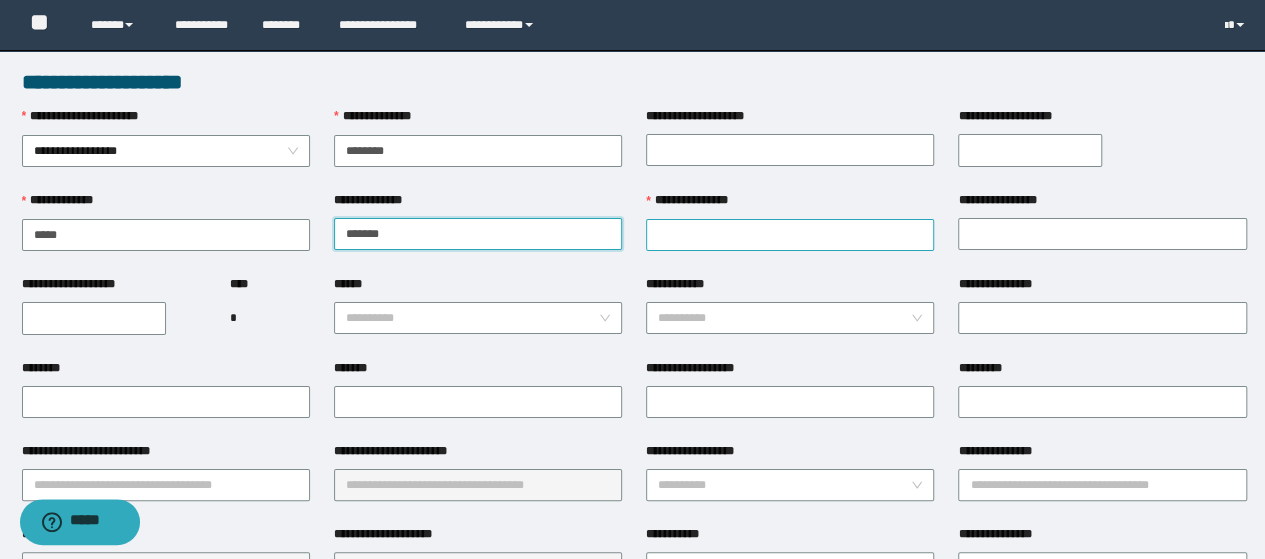 type on "*******" 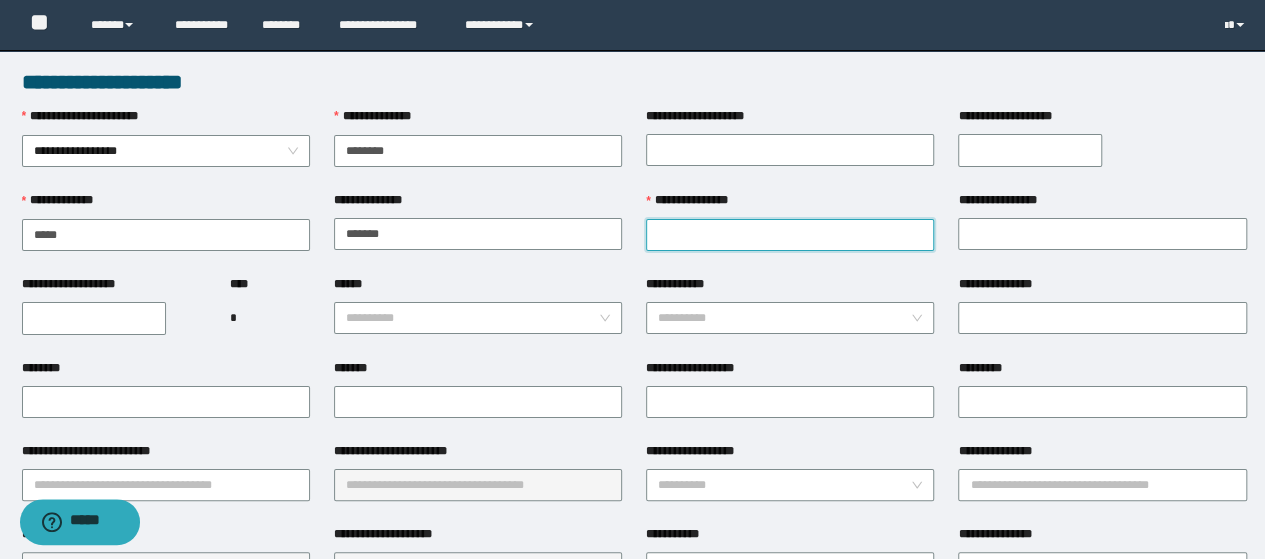 click on "**********" at bounding box center [790, 235] 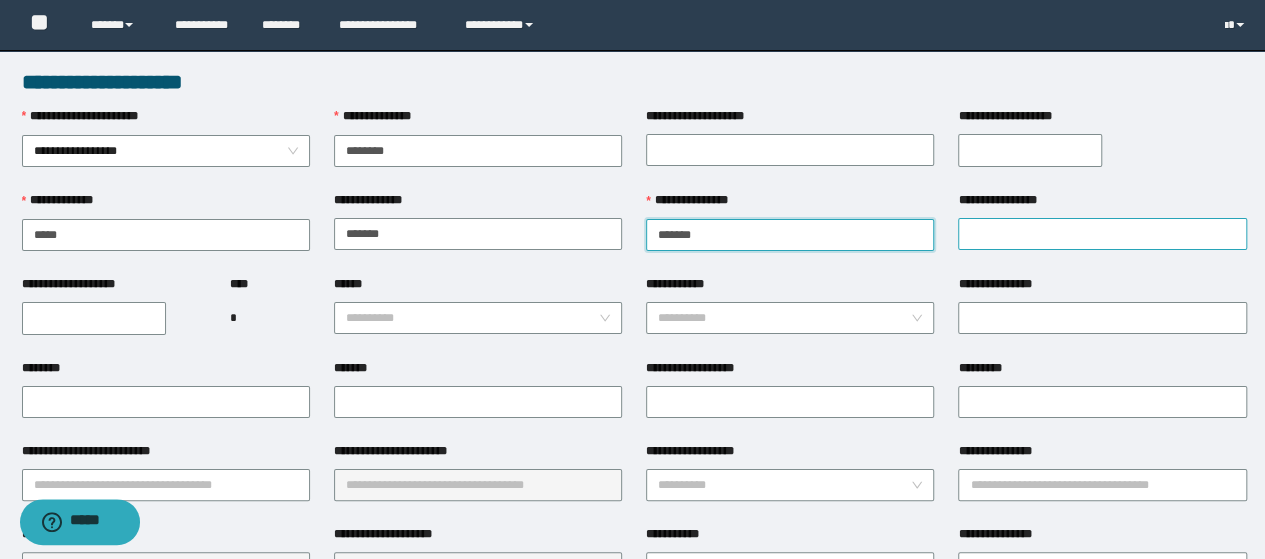 type on "*******" 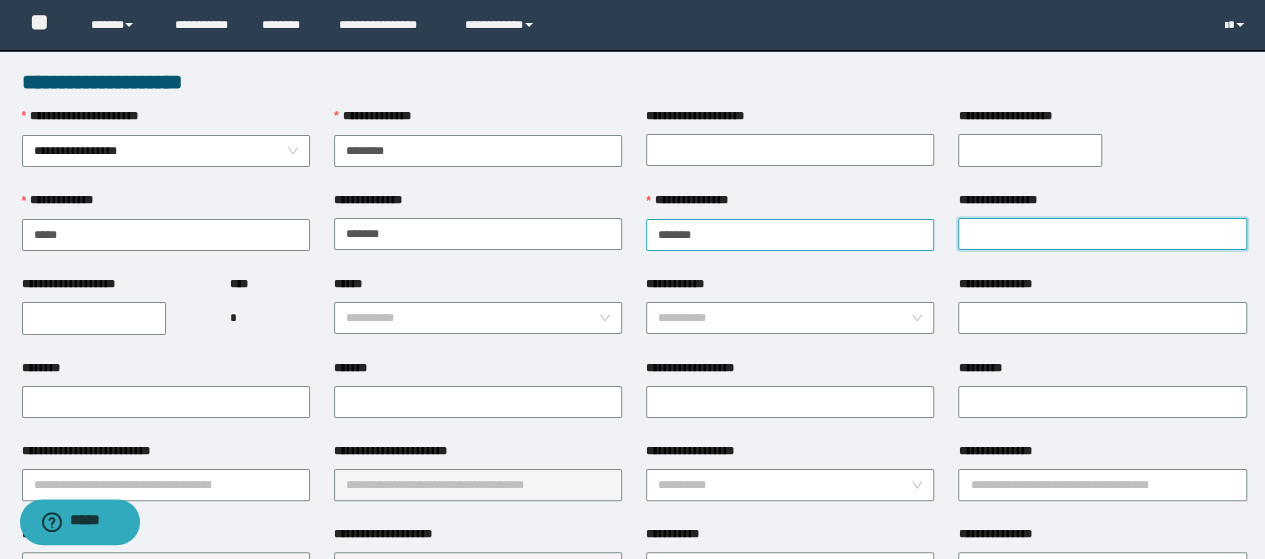 drag, startPoint x: 974, startPoint y: 237, endPoint x: 905, endPoint y: 237, distance: 69 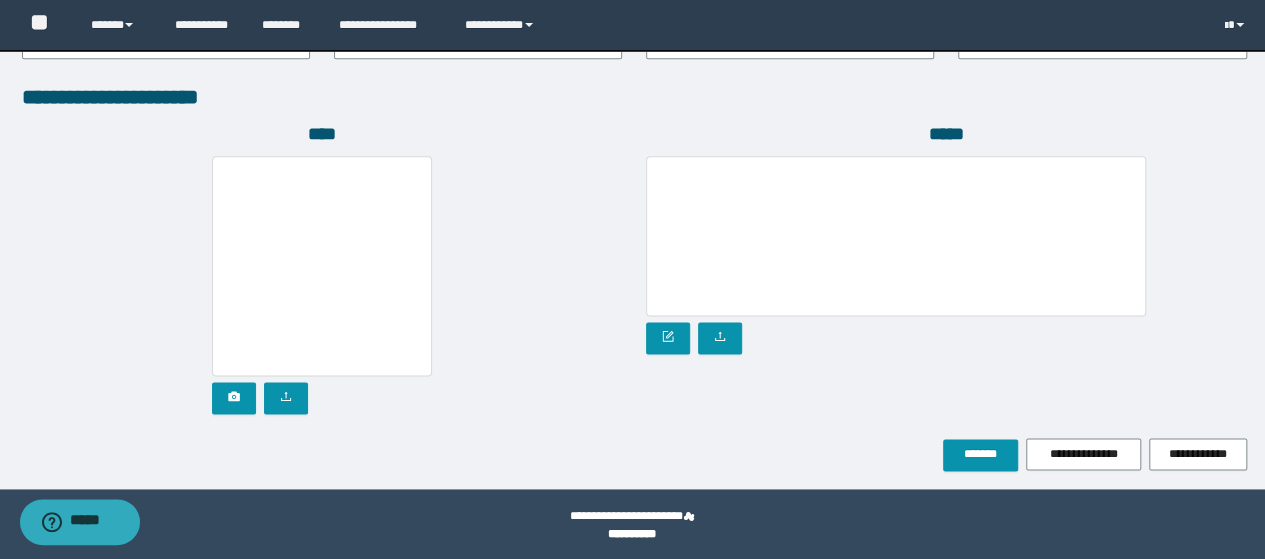 scroll, scrollTop: 1142, scrollLeft: 0, axis: vertical 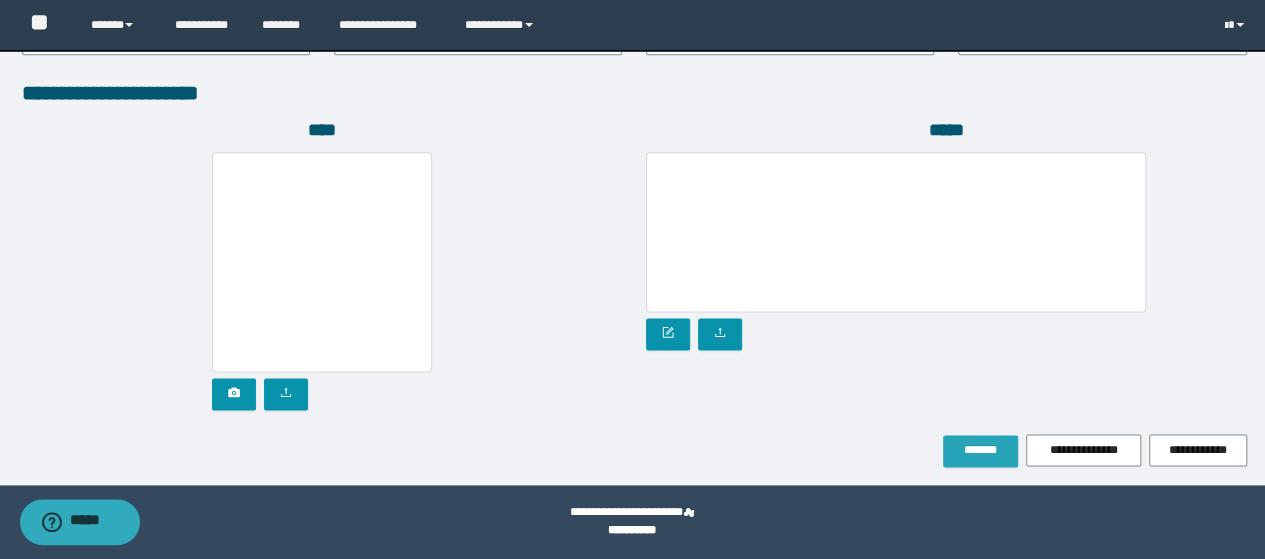 click on "*******" at bounding box center (980, 450) 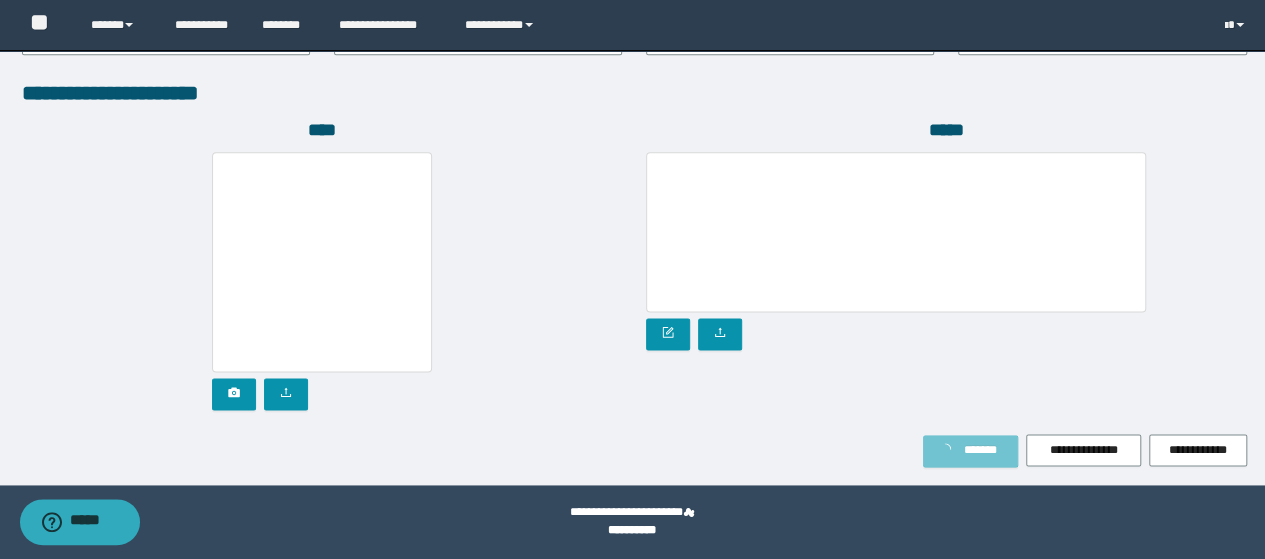 type on "********" 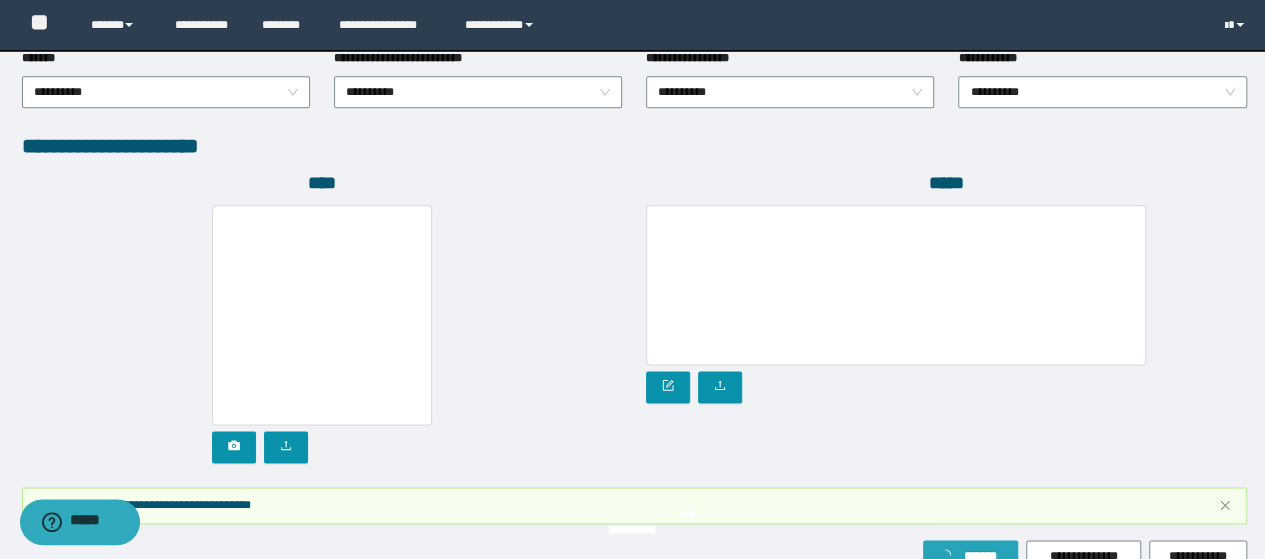 scroll, scrollTop: 1194, scrollLeft: 0, axis: vertical 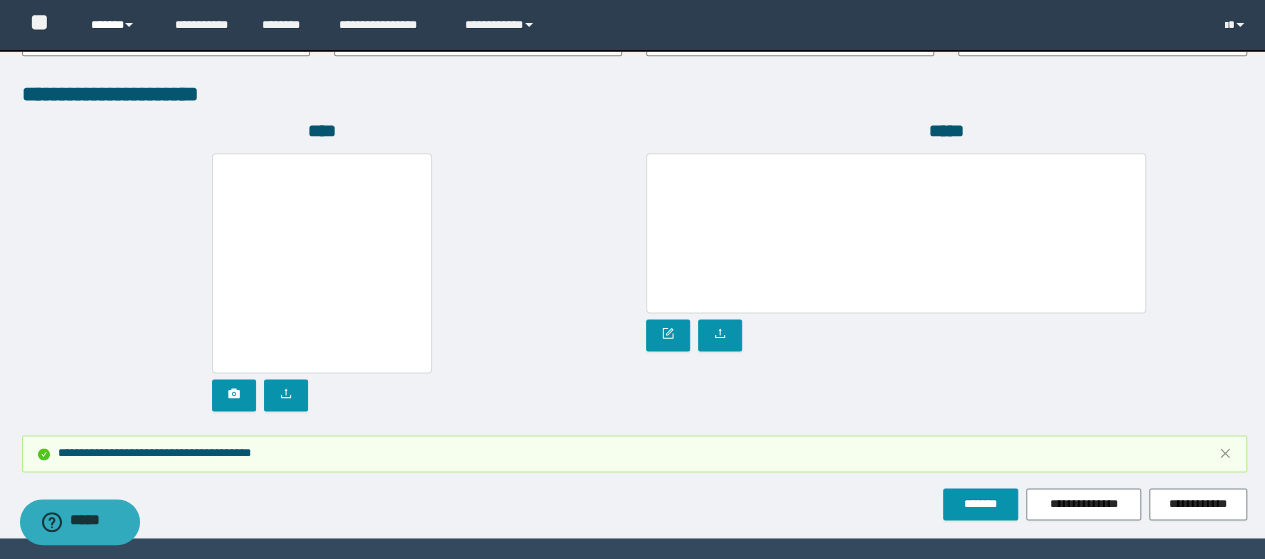 click on "******" at bounding box center [117, 25] 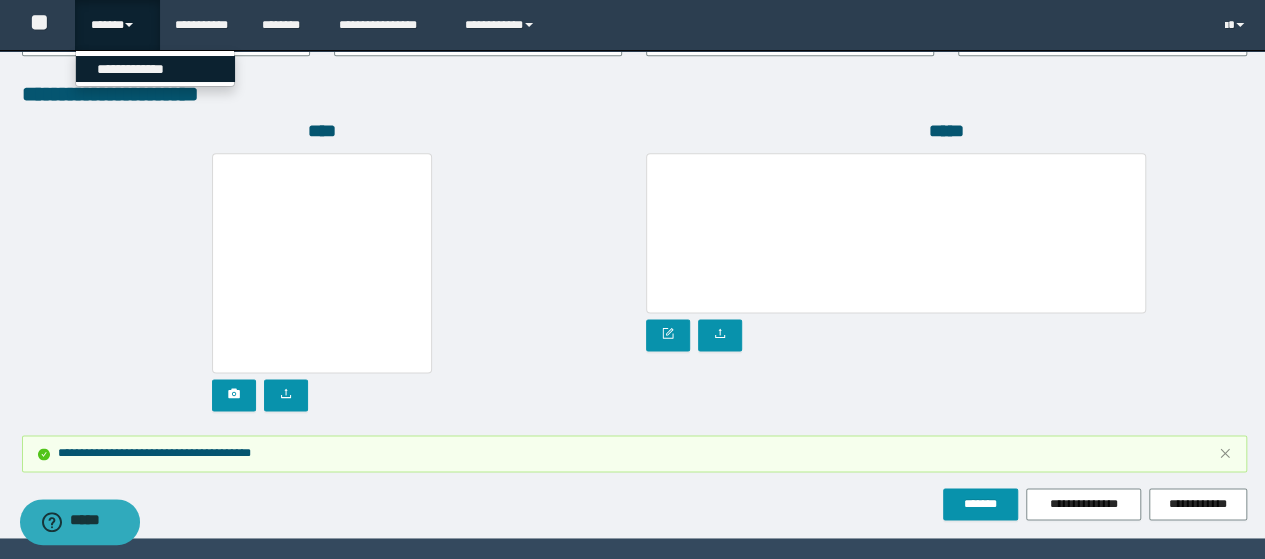 click on "**********" at bounding box center [155, 69] 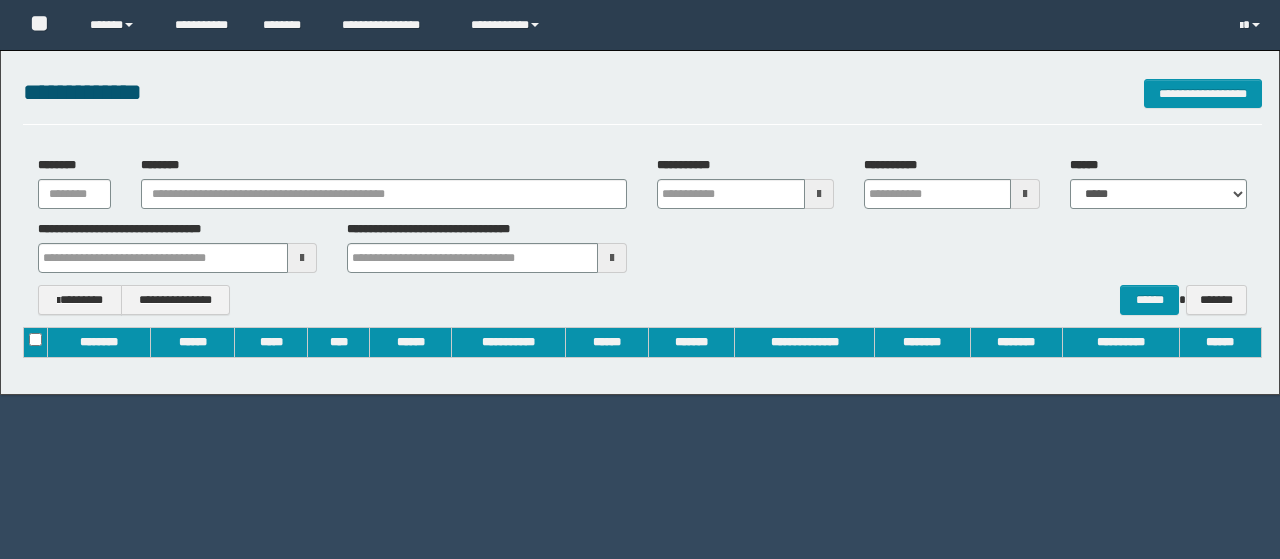 scroll, scrollTop: 0, scrollLeft: 0, axis: both 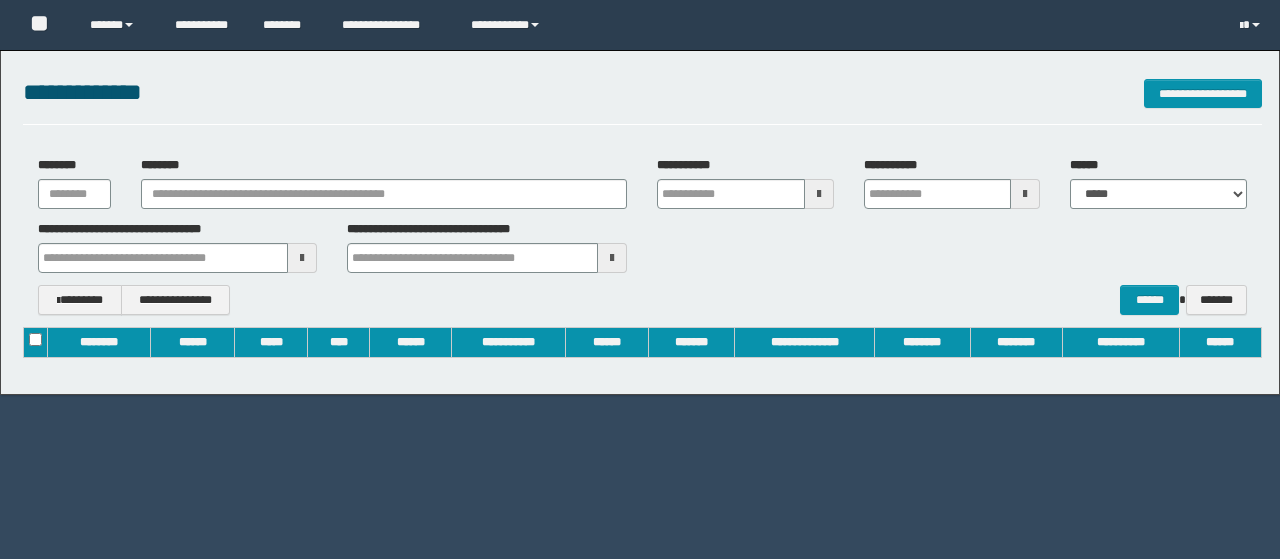 type on "**********" 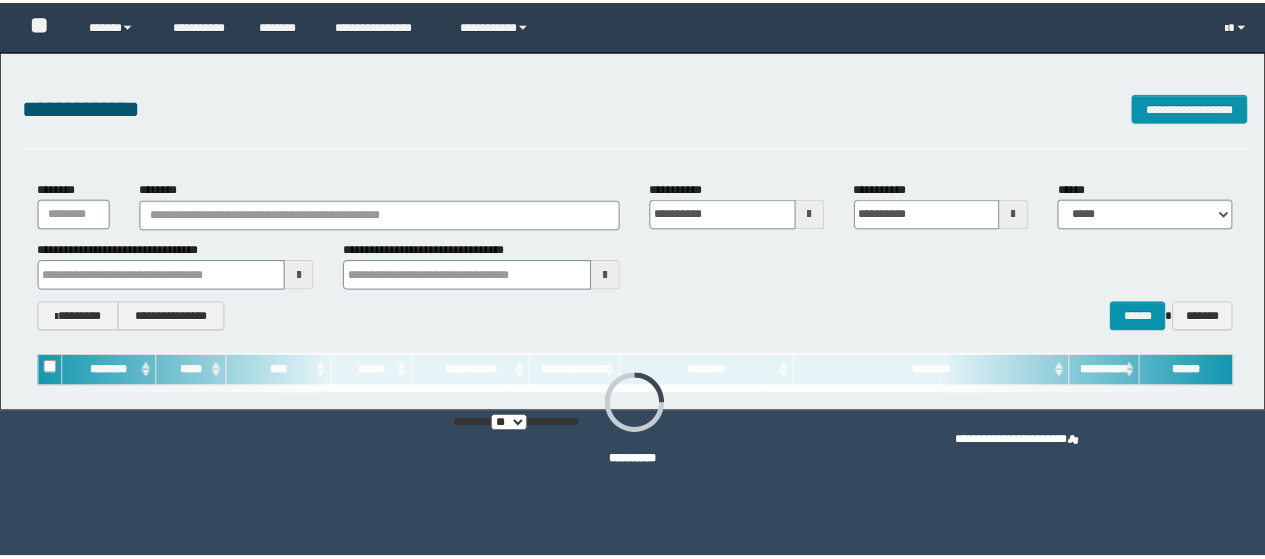 scroll, scrollTop: 0, scrollLeft: 0, axis: both 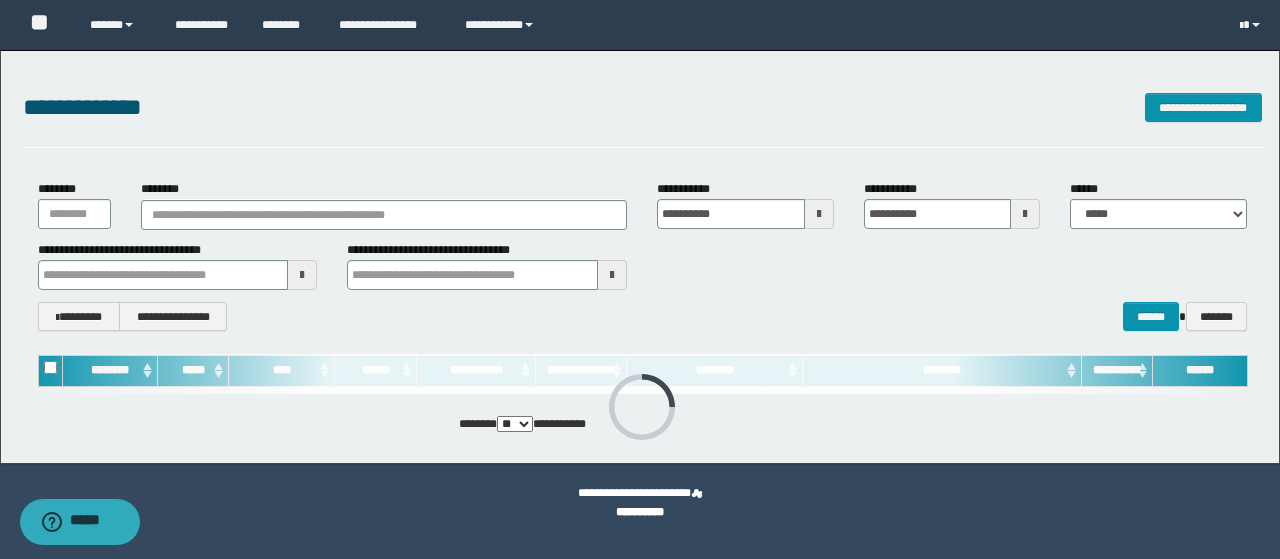 type 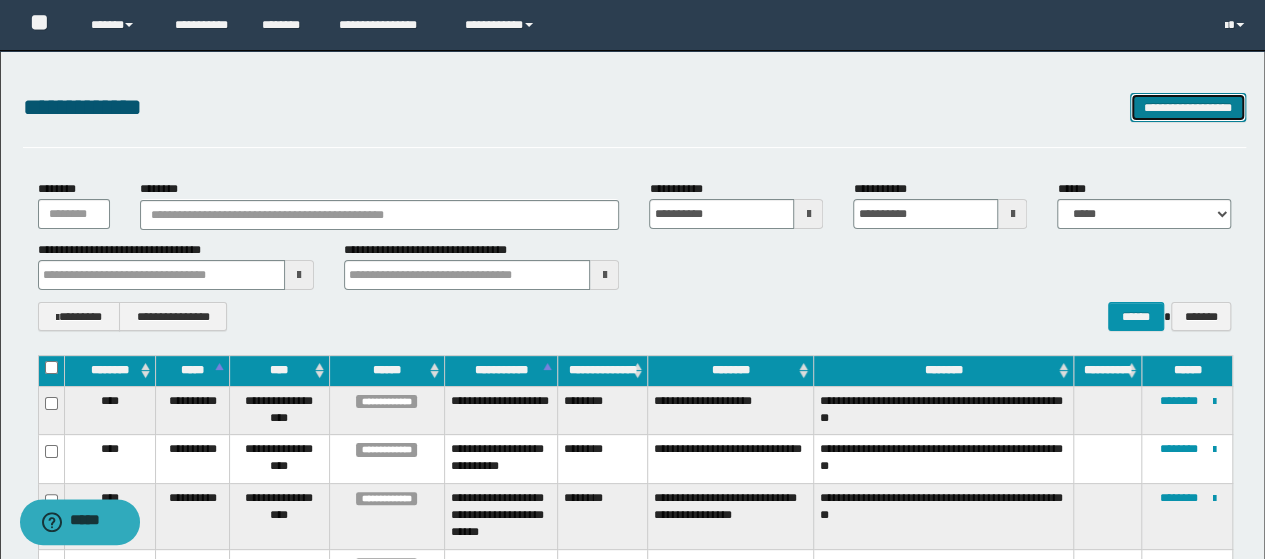 click on "**********" at bounding box center [1188, 107] 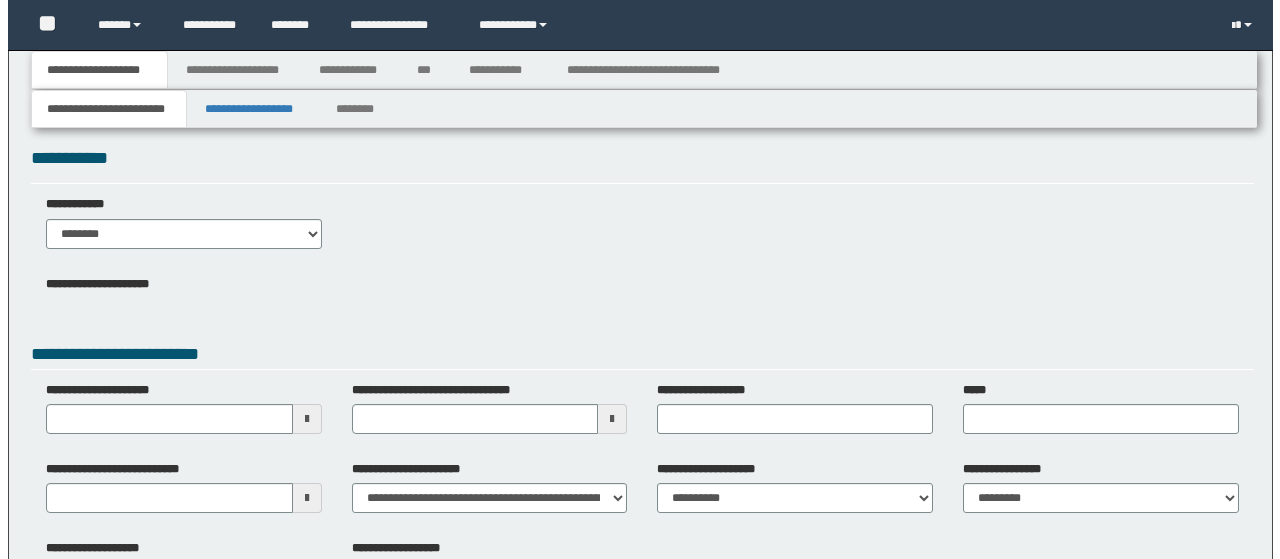 scroll, scrollTop: 0, scrollLeft: 0, axis: both 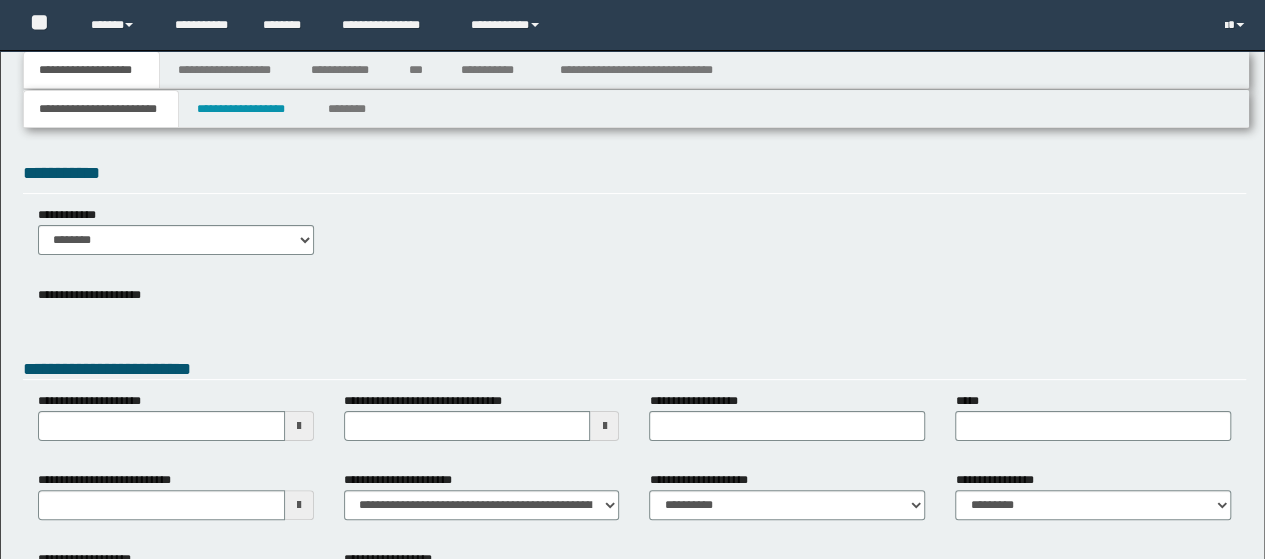 type 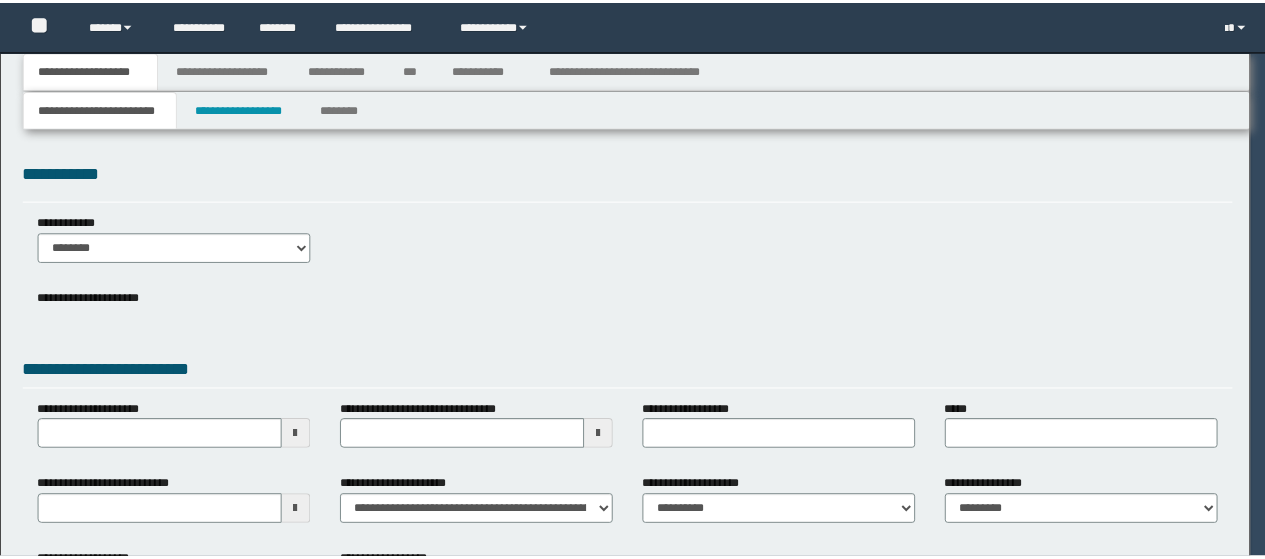 scroll, scrollTop: 0, scrollLeft: 0, axis: both 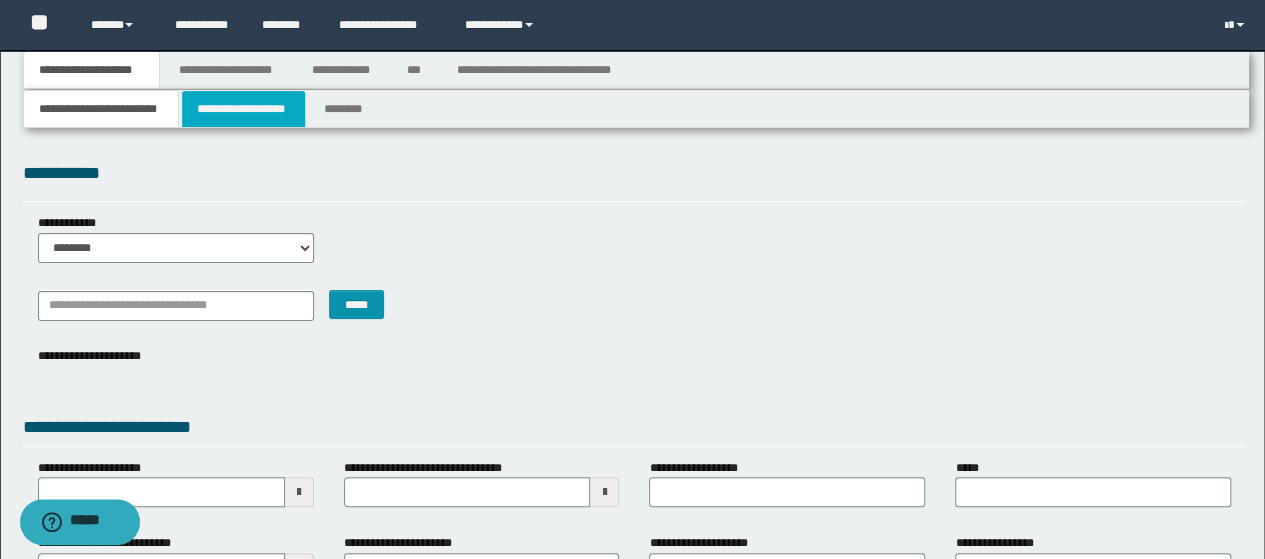 click on "**********" at bounding box center [243, 109] 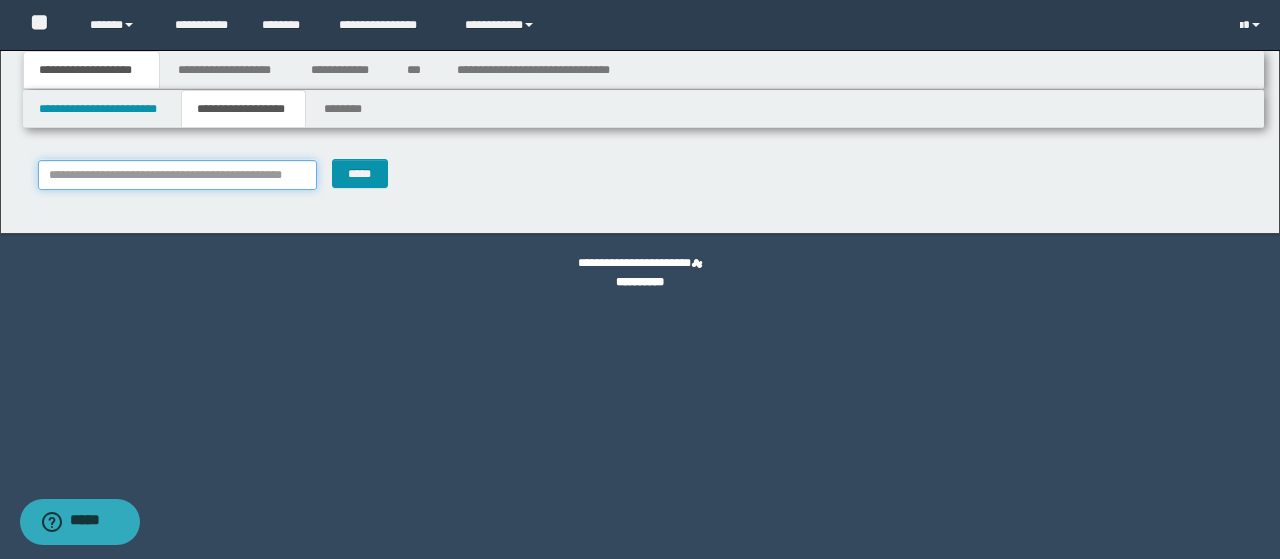 click on "**********" at bounding box center [178, 175] 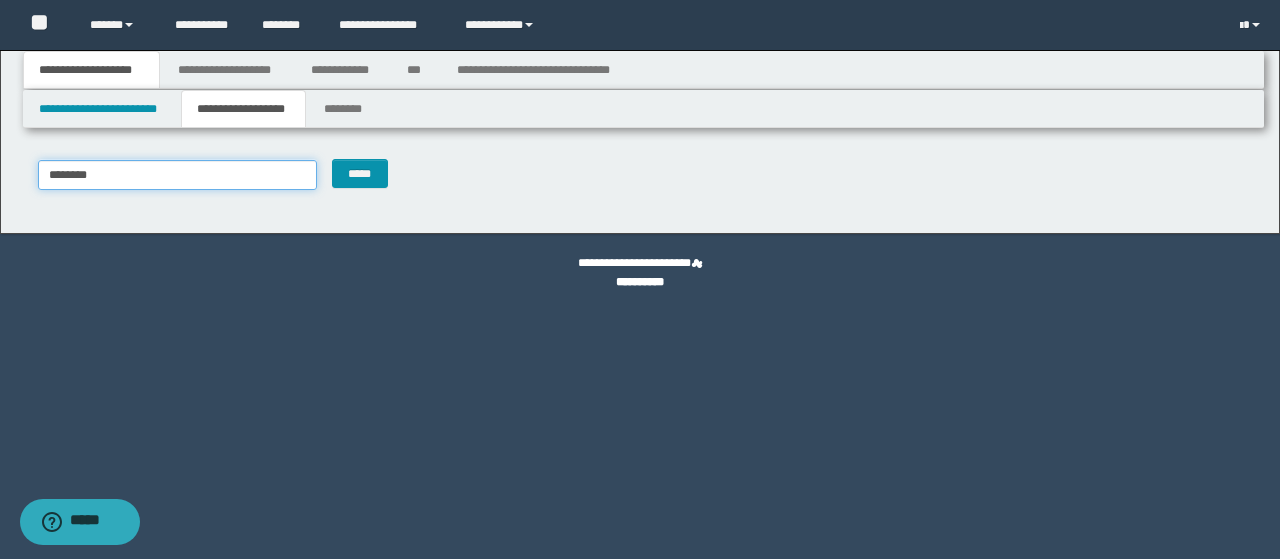 type on "********" 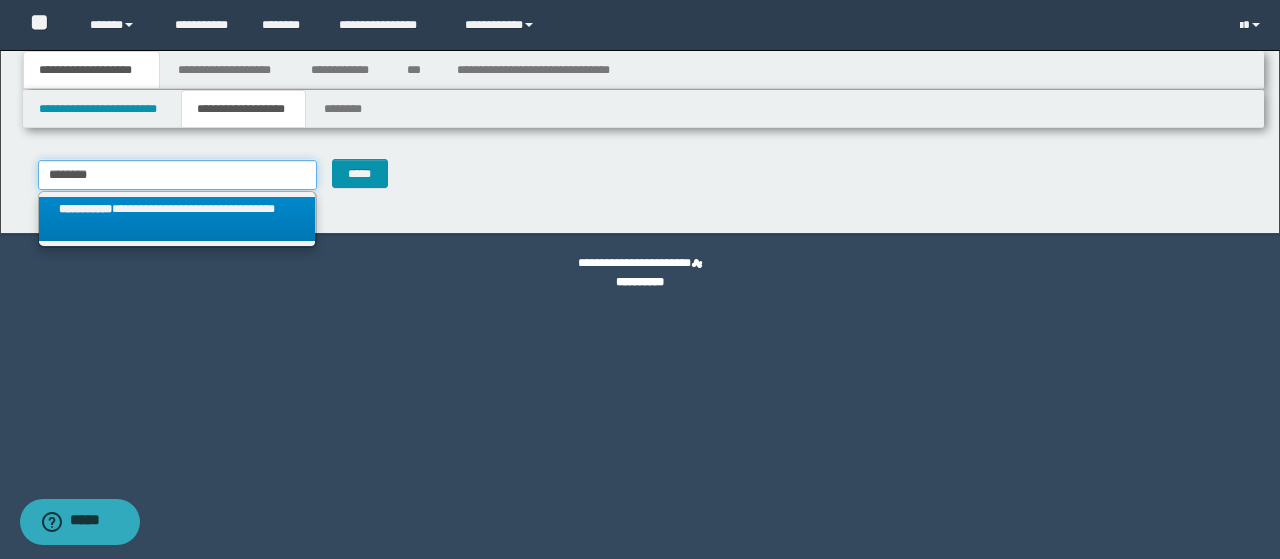 type on "********" 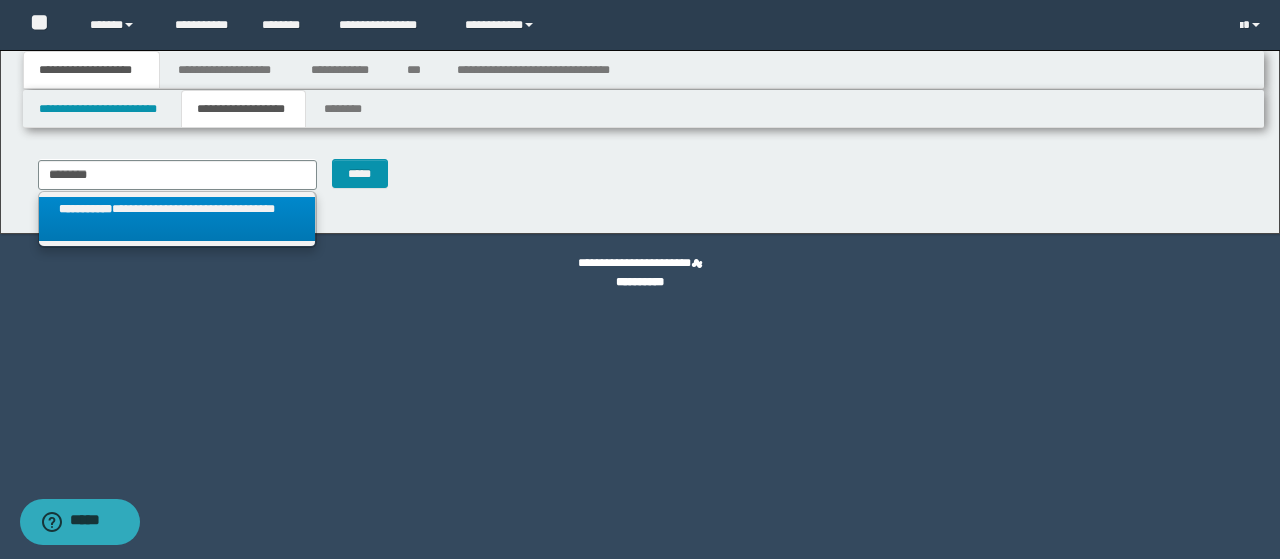 click on "**********" at bounding box center (177, 219) 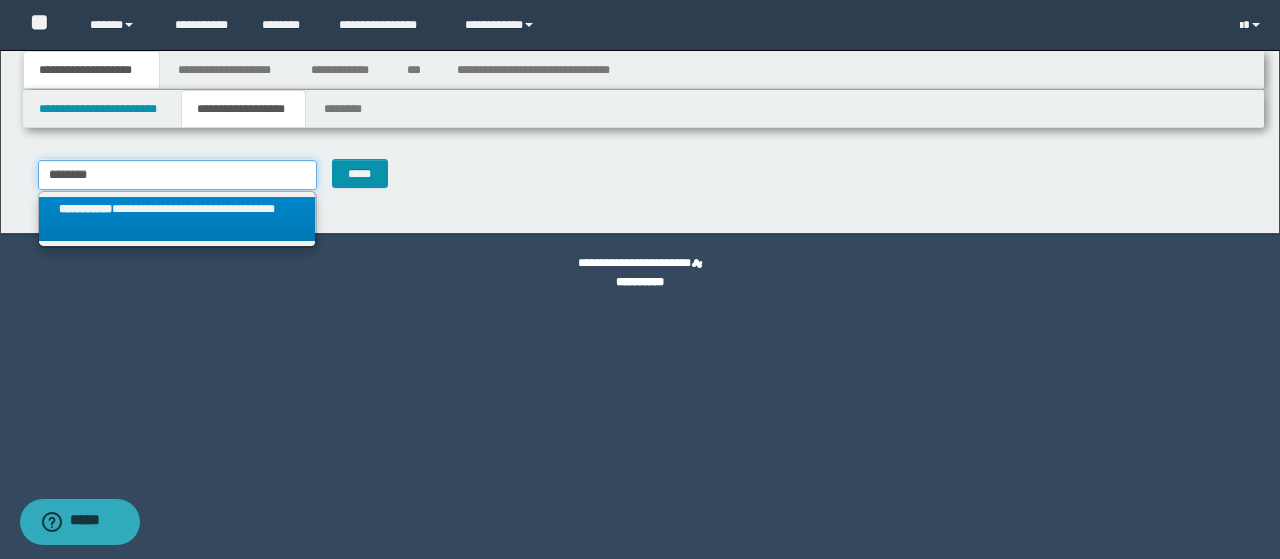 type 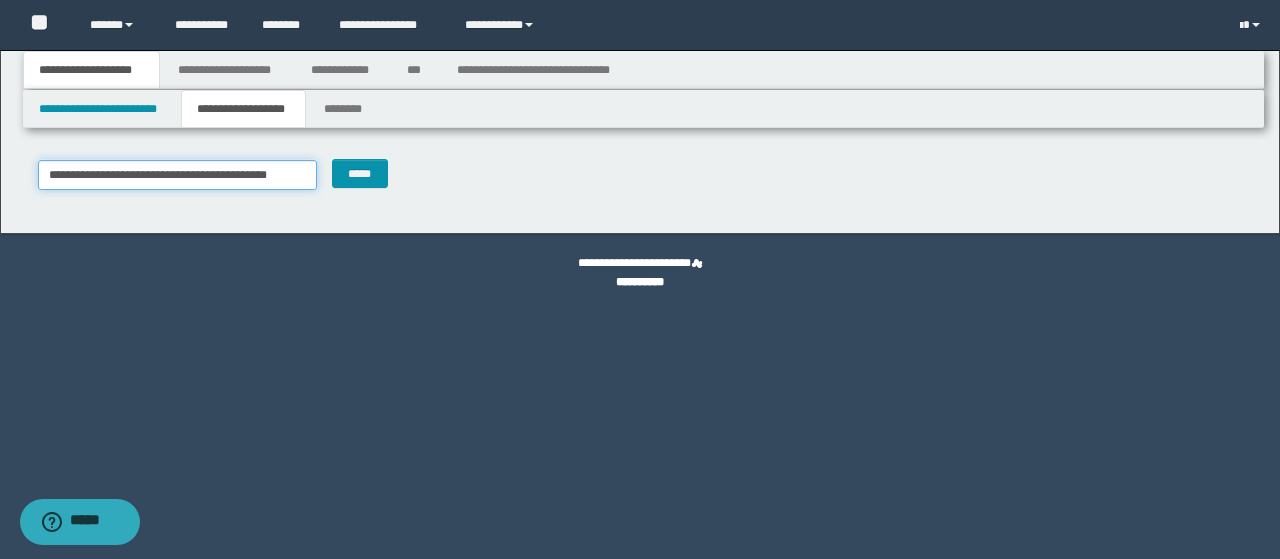 type on "********" 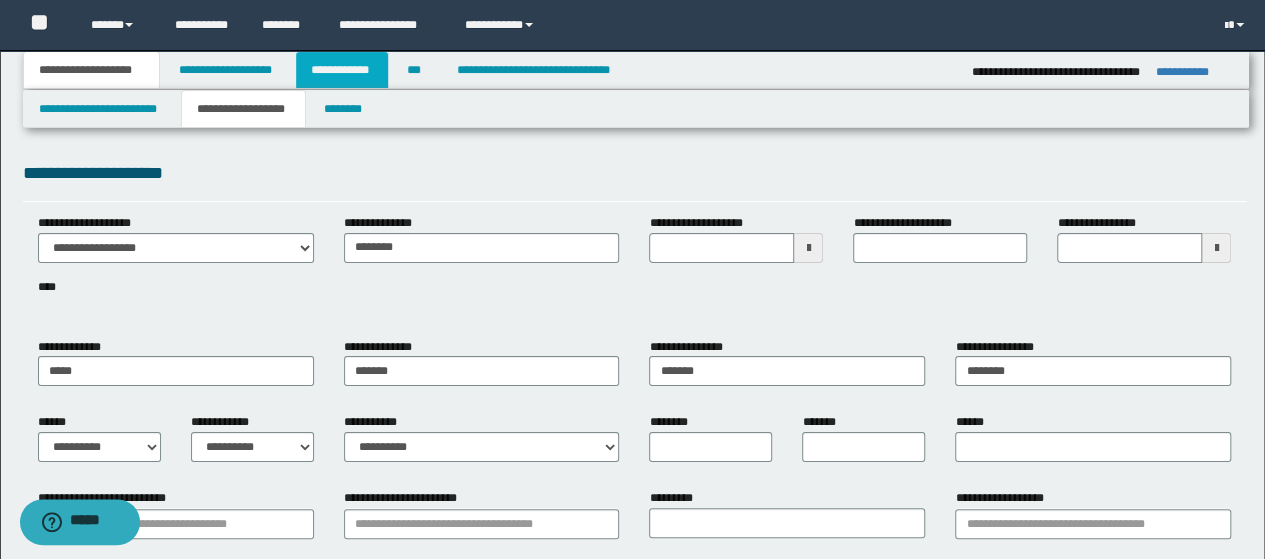 click on "**********" at bounding box center [342, 70] 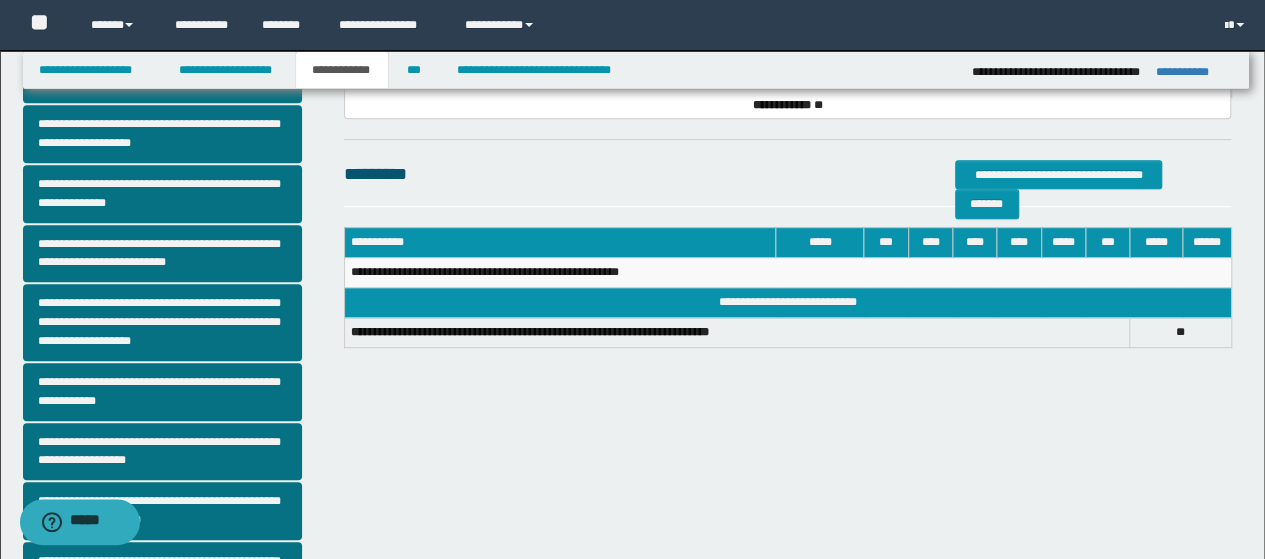 scroll, scrollTop: 400, scrollLeft: 0, axis: vertical 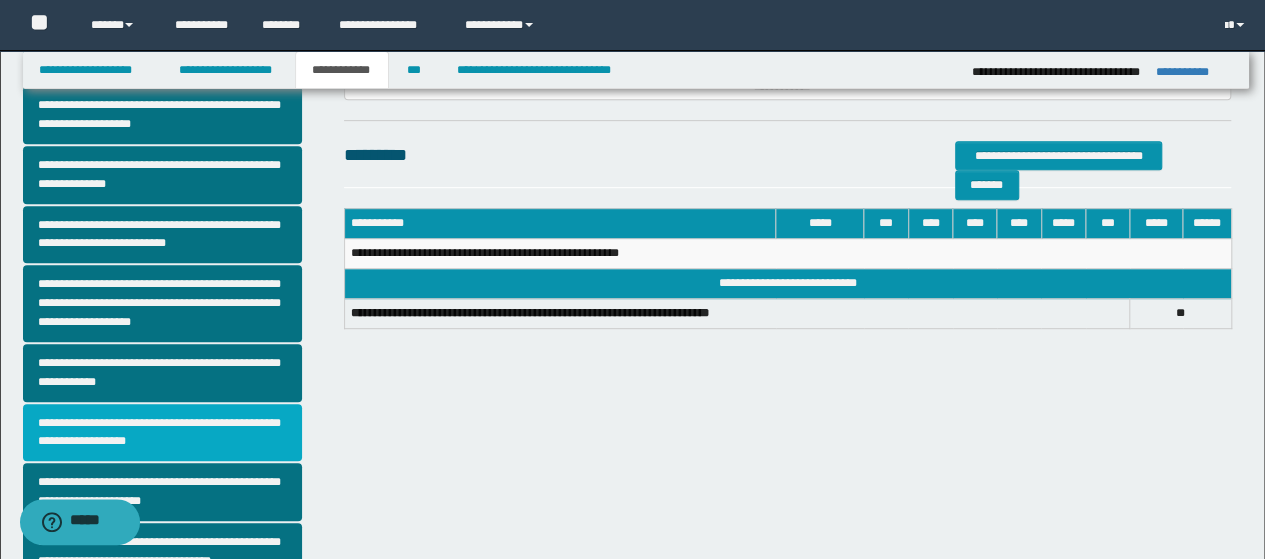 click on "**********" at bounding box center [162, 433] 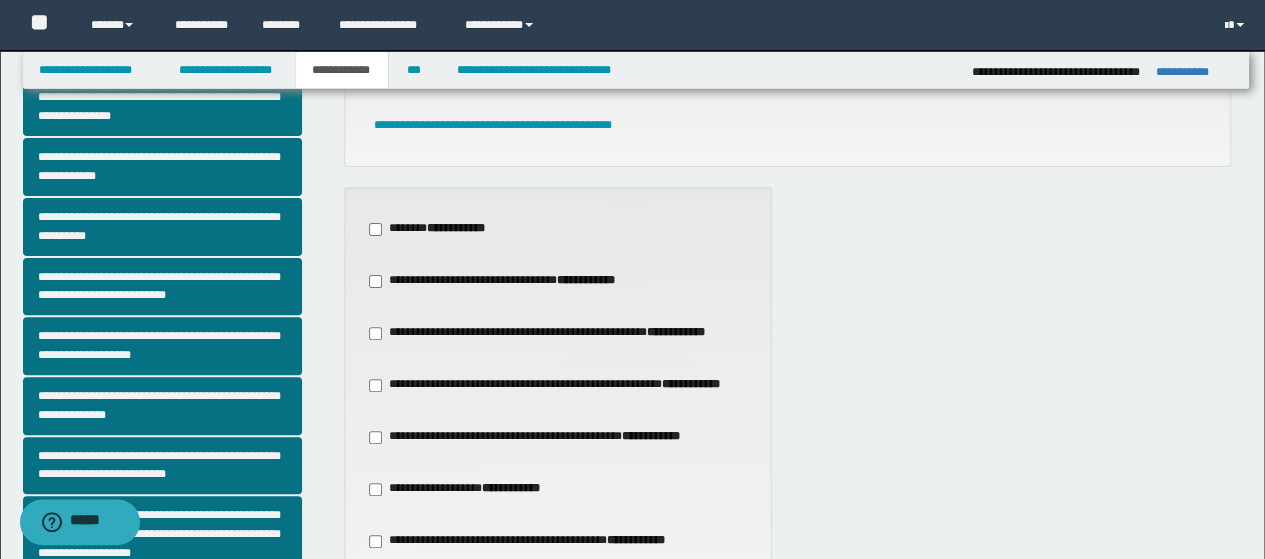 scroll, scrollTop: 200, scrollLeft: 0, axis: vertical 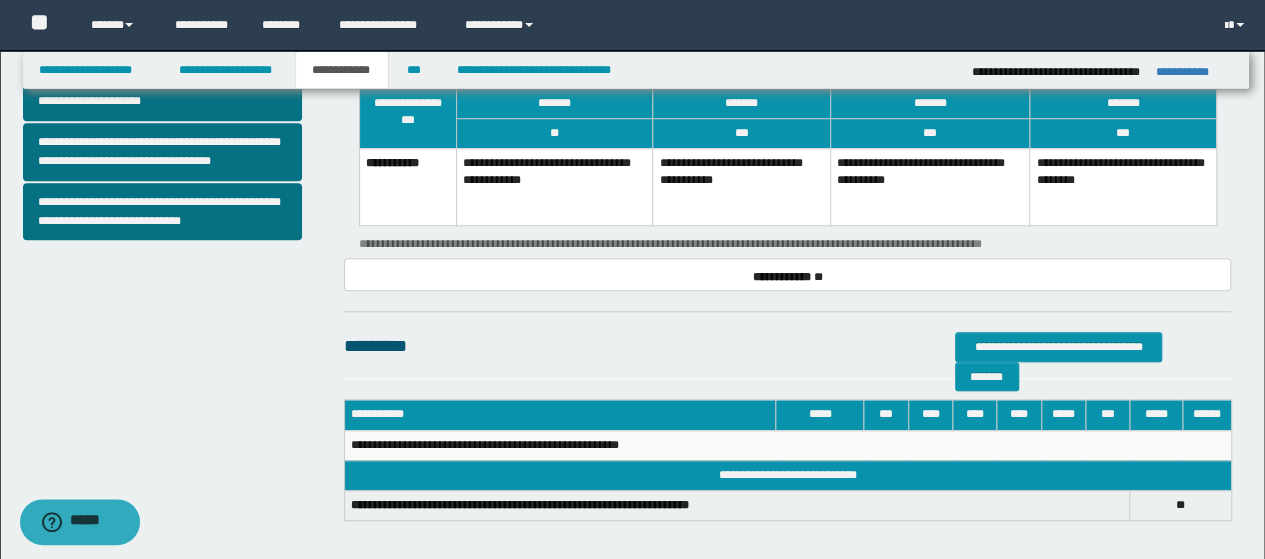 click on "**********" at bounding box center (741, 186) 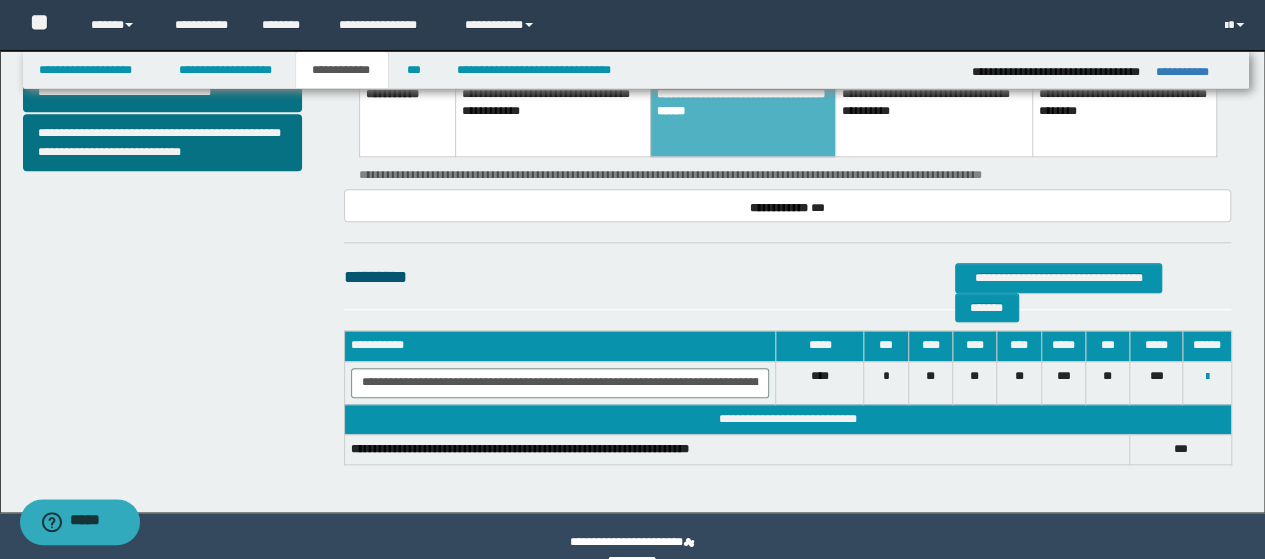 scroll, scrollTop: 900, scrollLeft: 0, axis: vertical 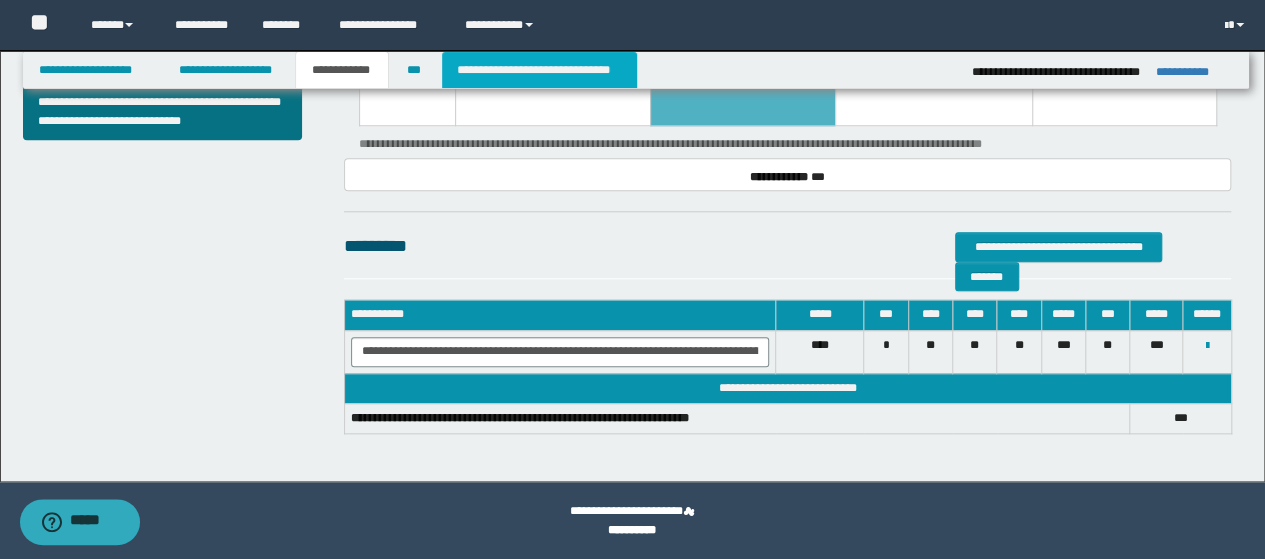 click on "**********" at bounding box center [539, 70] 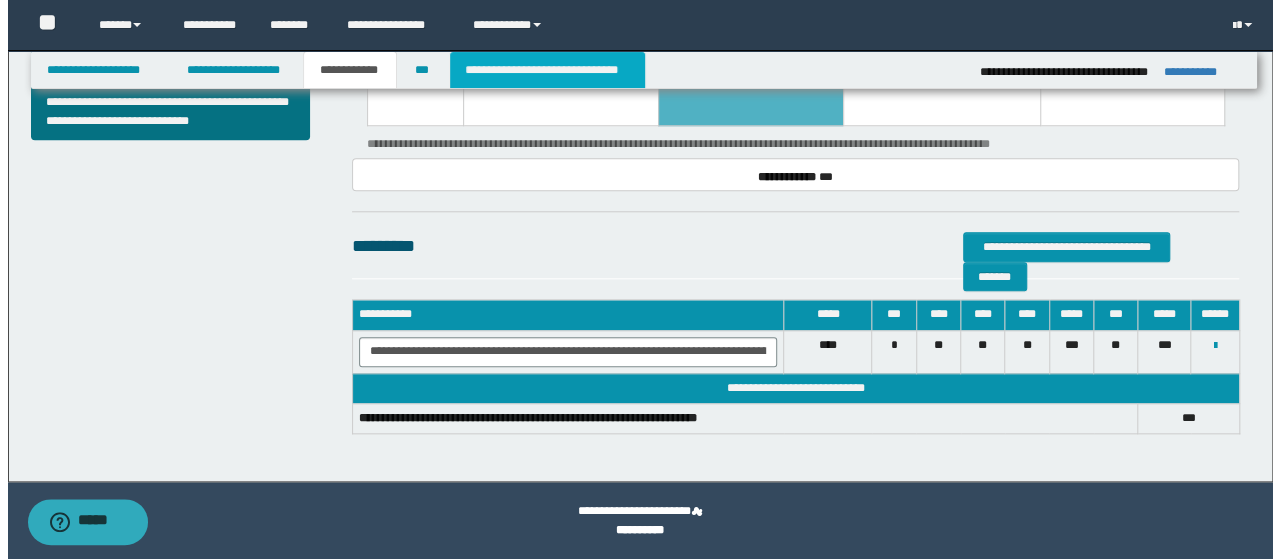 scroll, scrollTop: 0, scrollLeft: 0, axis: both 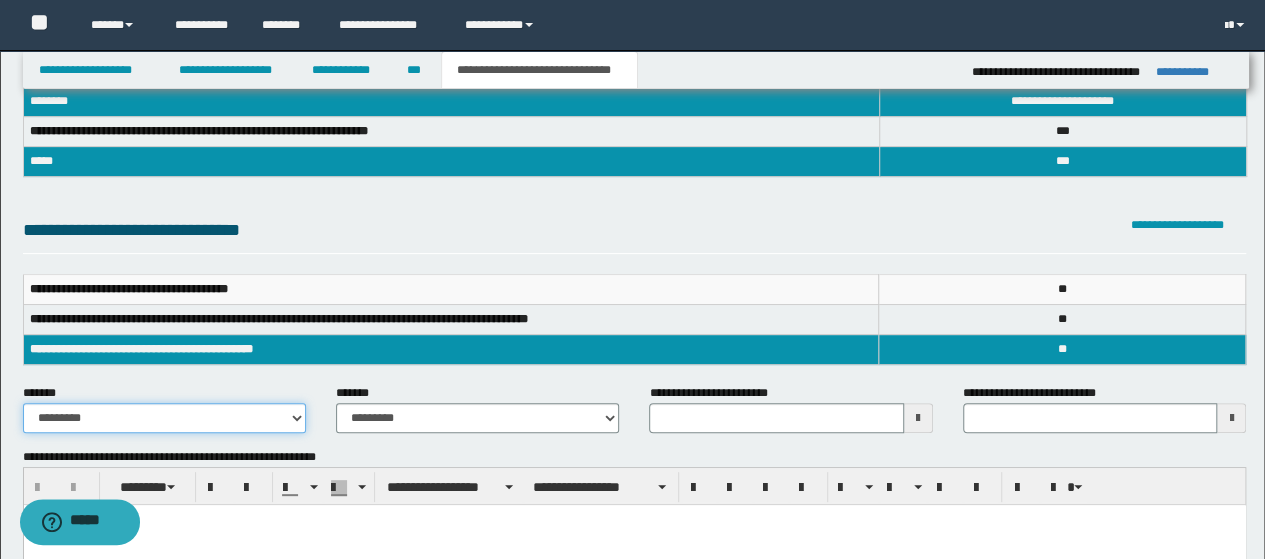 click on "**********" at bounding box center (164, 418) 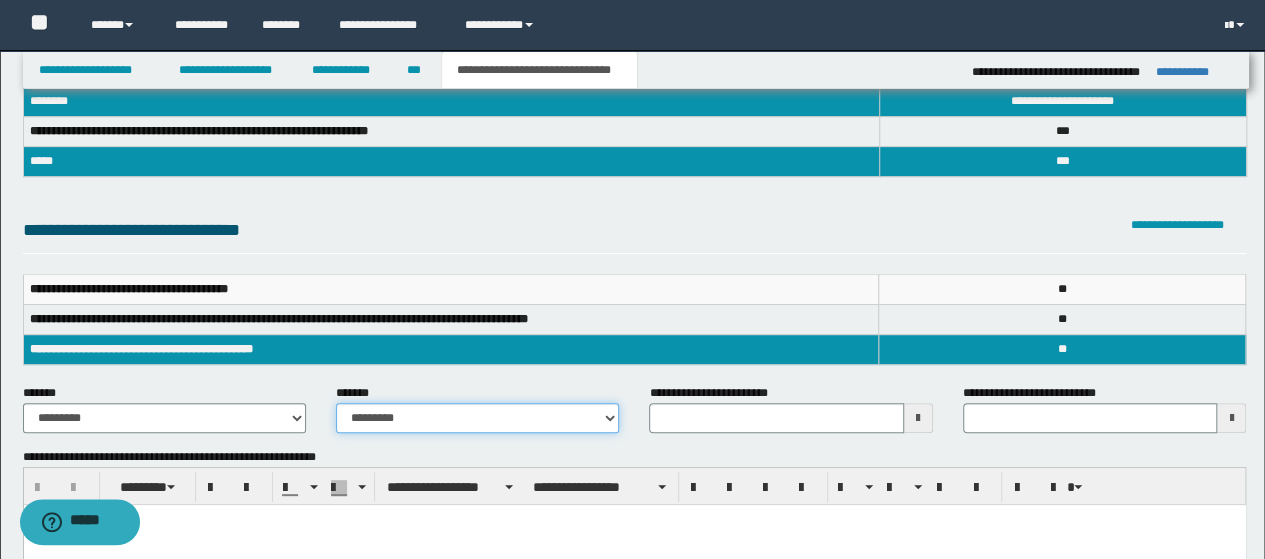 click on "**********" at bounding box center [477, 418] 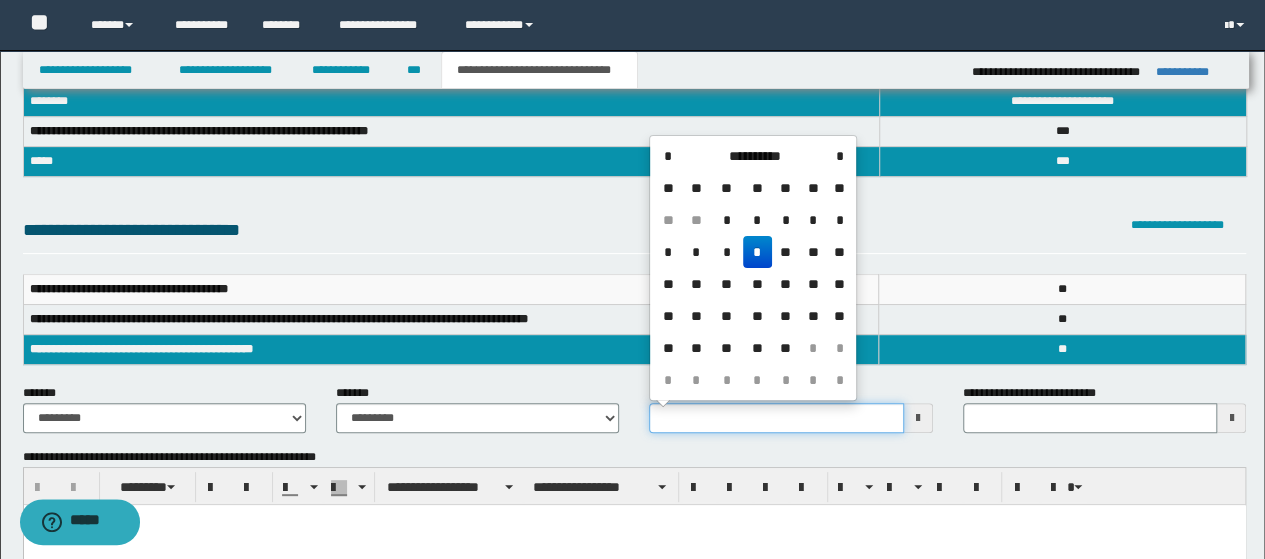 click on "**********" at bounding box center [776, 418] 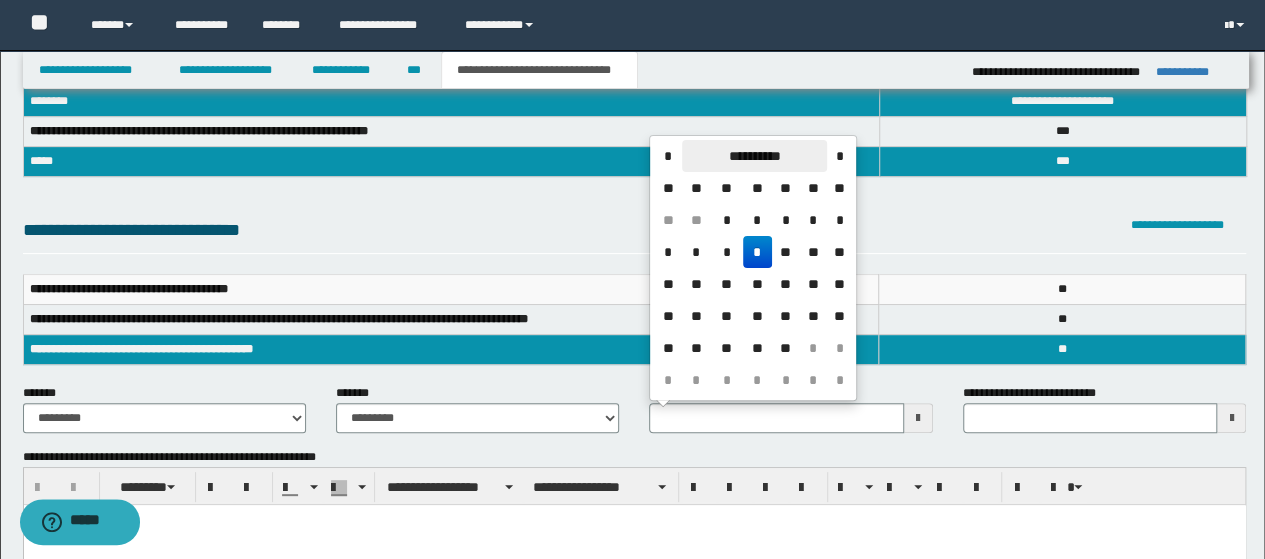 click on "**********" at bounding box center (754, 156) 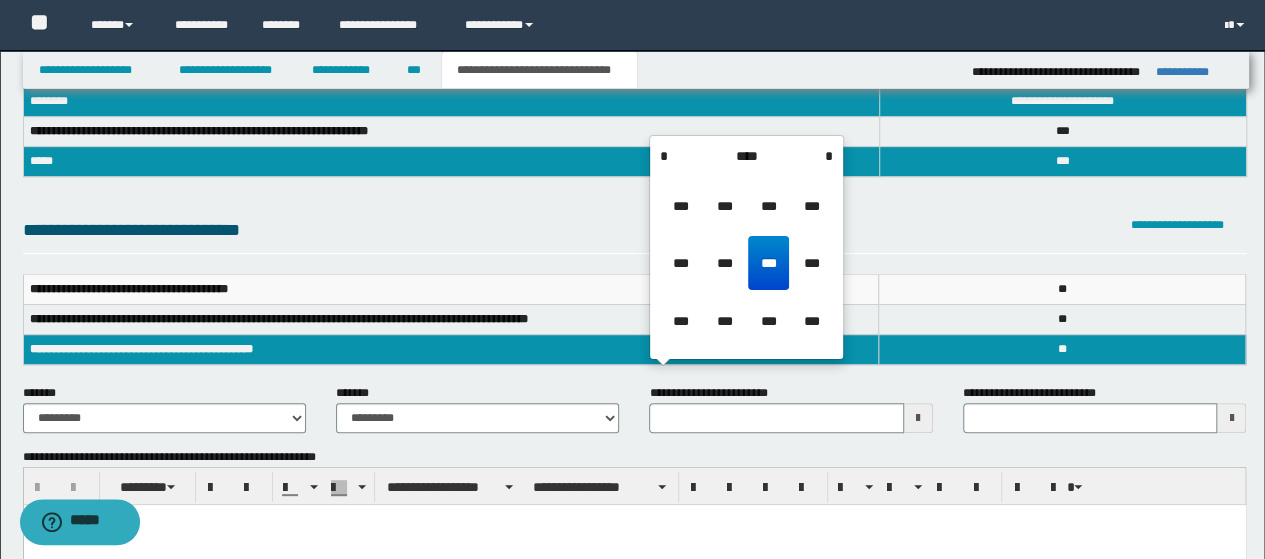 click on "****" at bounding box center [746, 156] 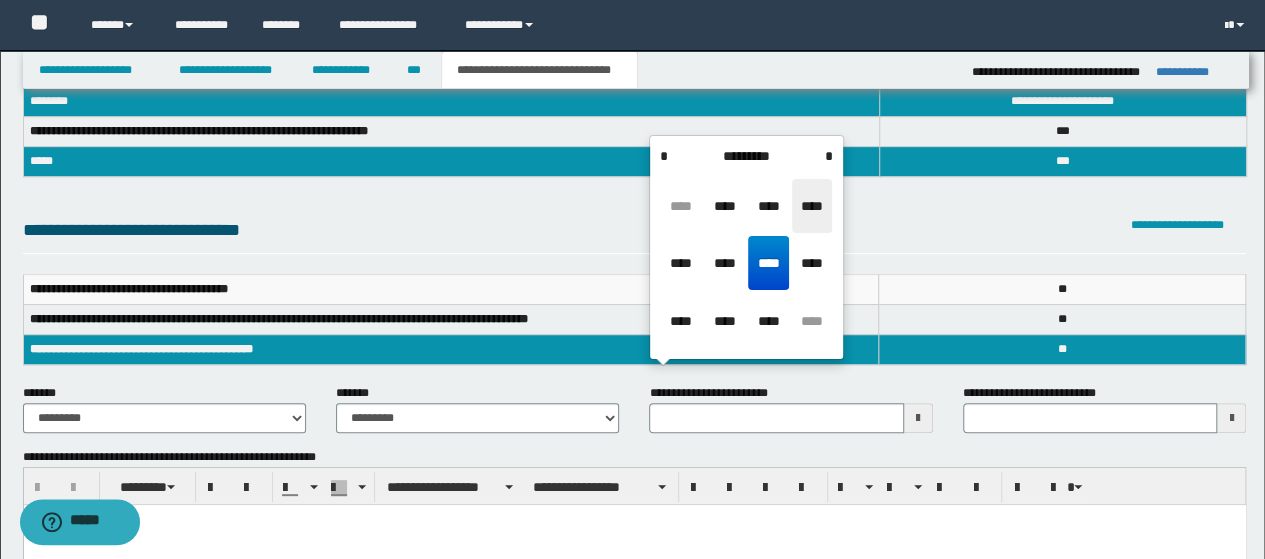 click on "****" at bounding box center (812, 206) 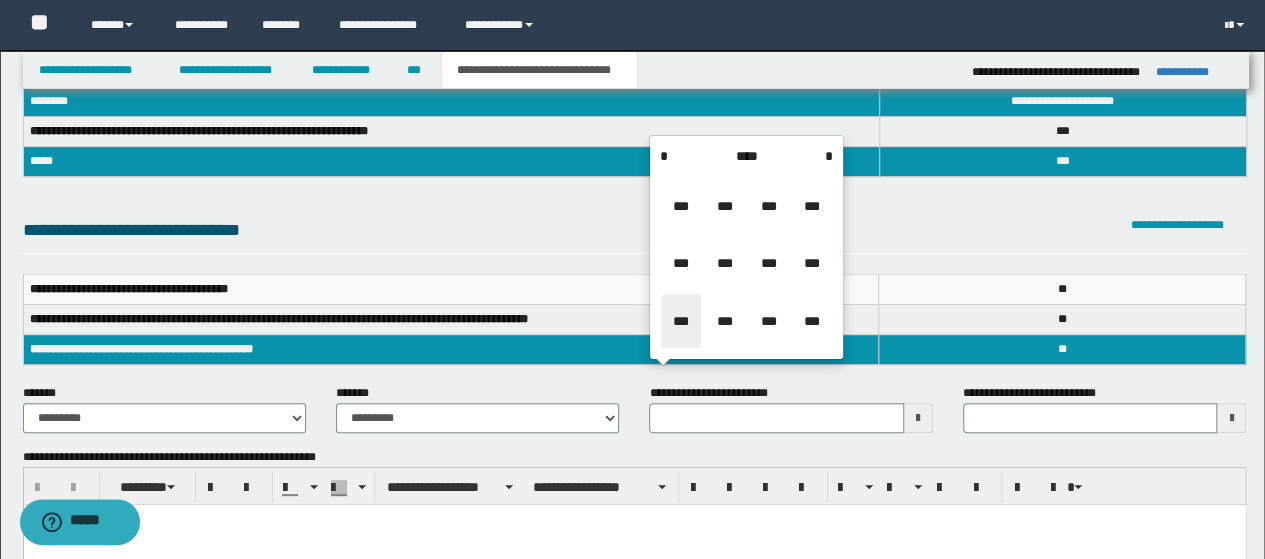 click on "***" at bounding box center (681, 321) 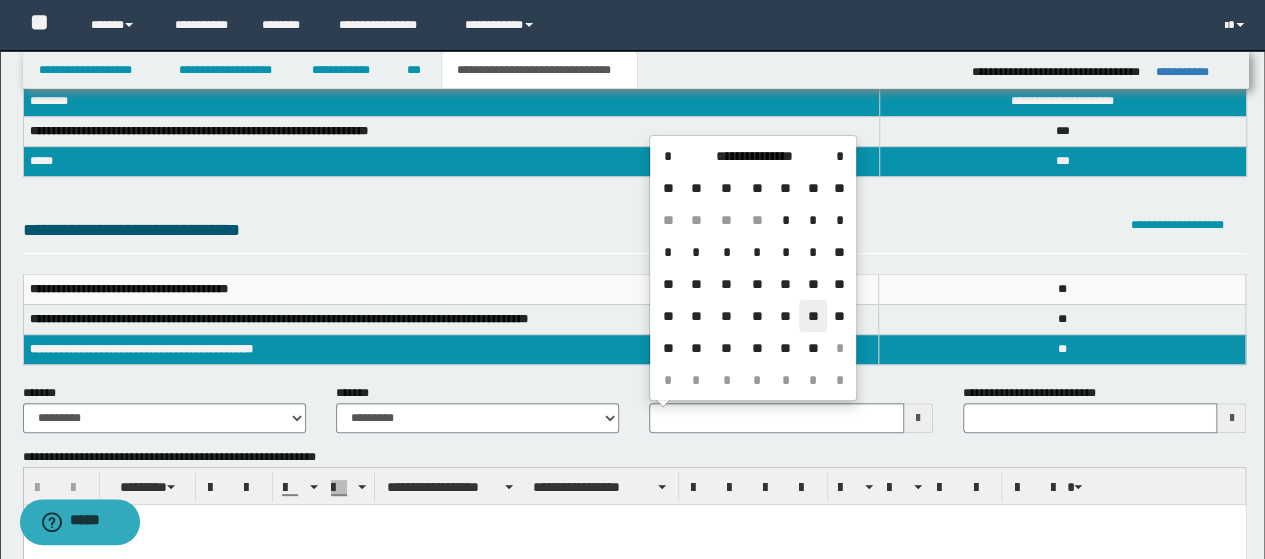 click on "**" at bounding box center [813, 316] 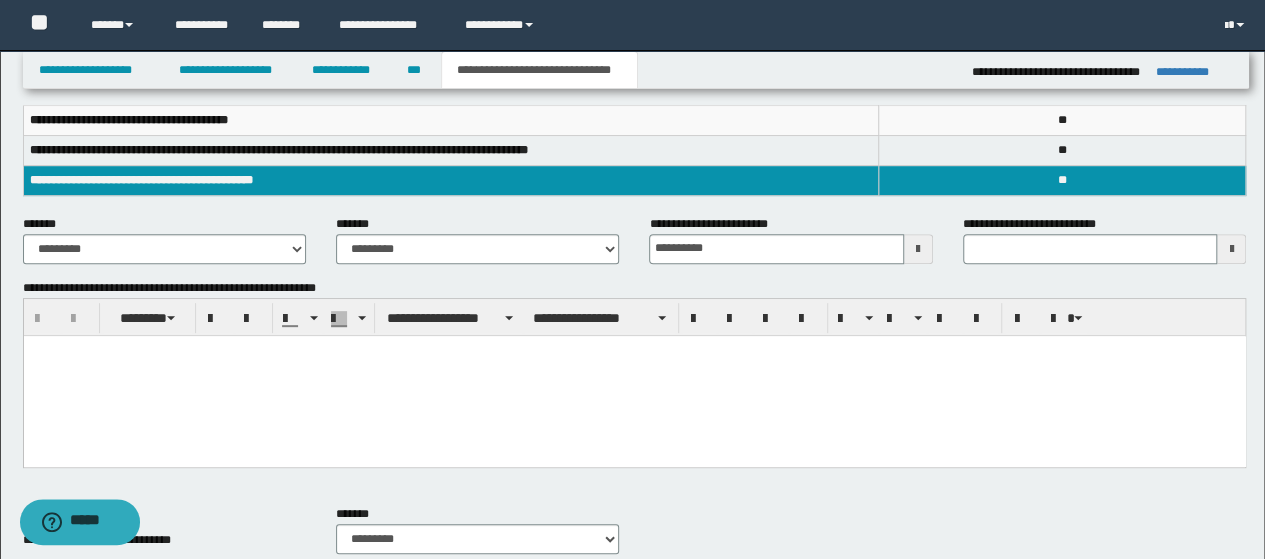 scroll, scrollTop: 300, scrollLeft: 0, axis: vertical 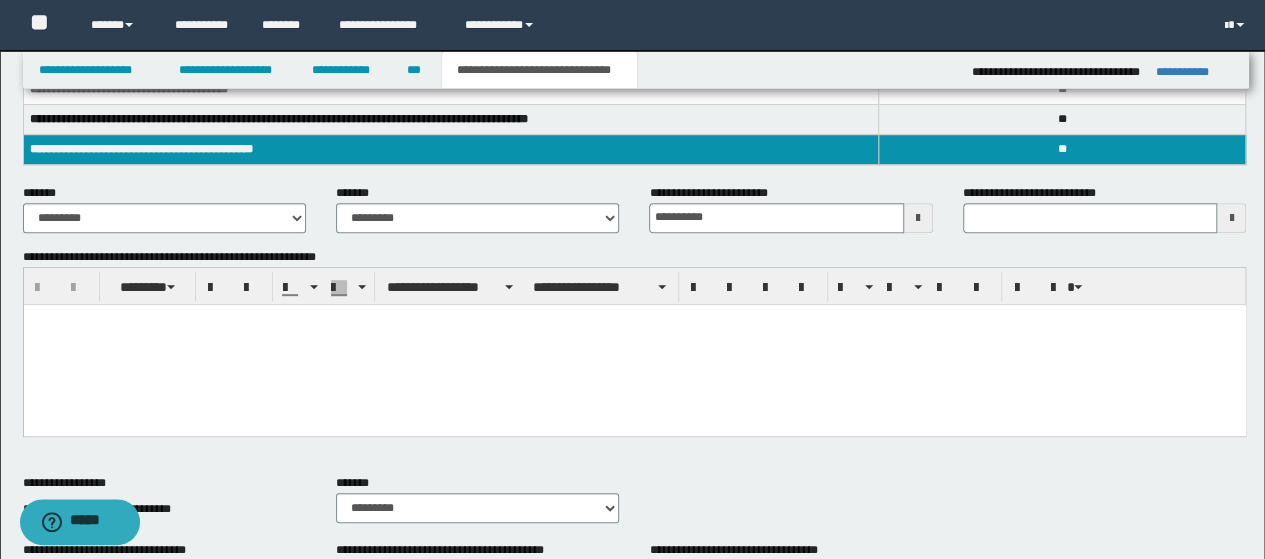 drag, startPoint x: 801, startPoint y: 319, endPoint x: 826, endPoint y: 606, distance: 288.0868 